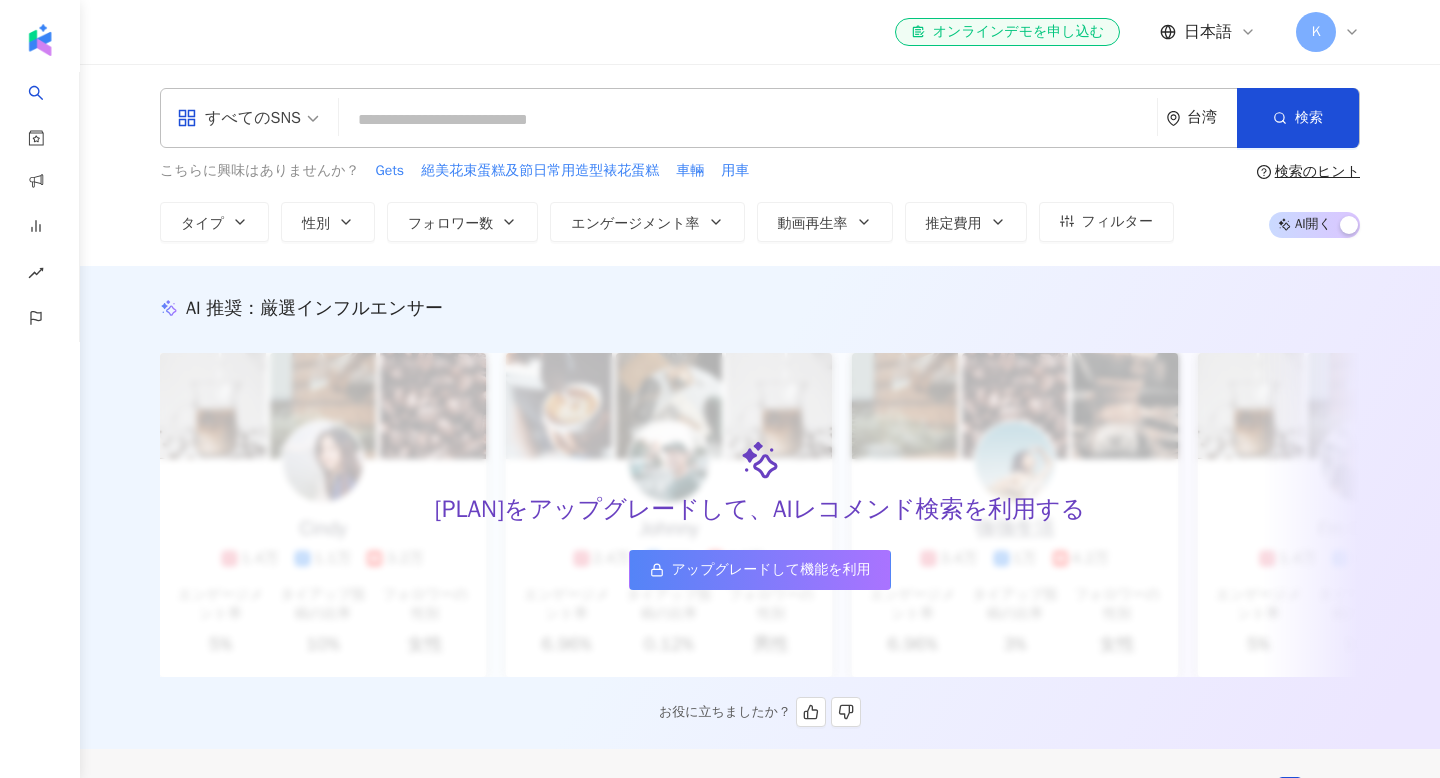 scroll, scrollTop: 0, scrollLeft: 0, axis: both 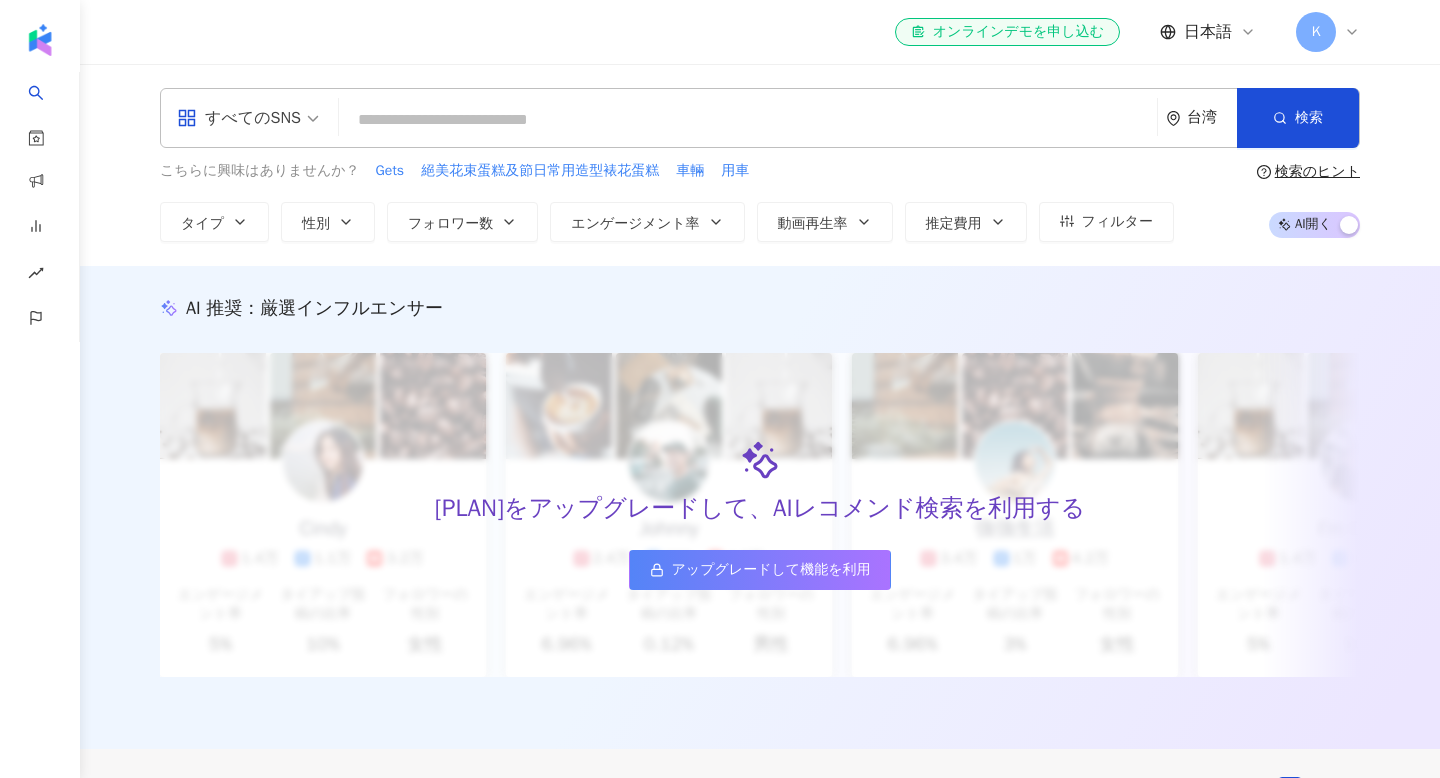 click on "K" at bounding box center [1328, 32] 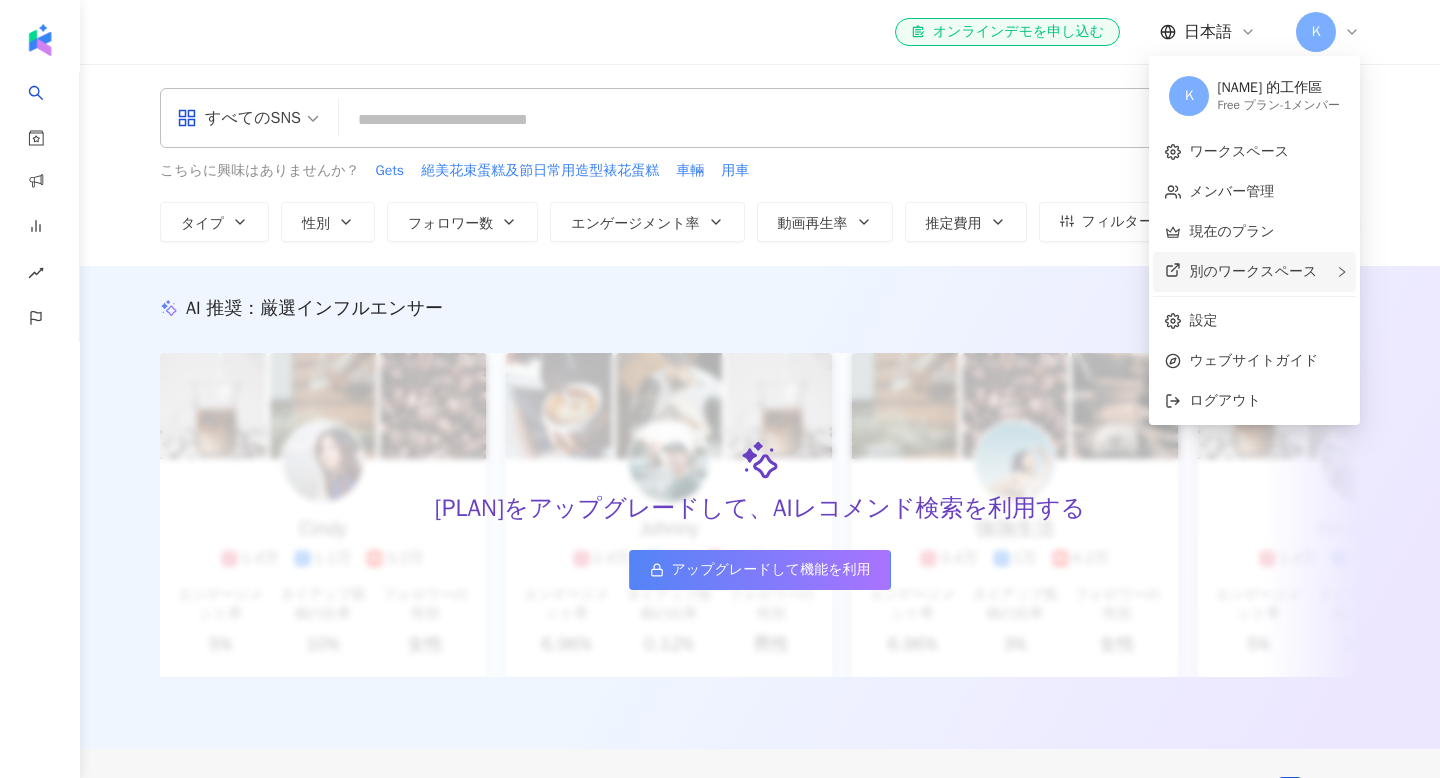 click on "別のワークスペース" at bounding box center (1253, 271) 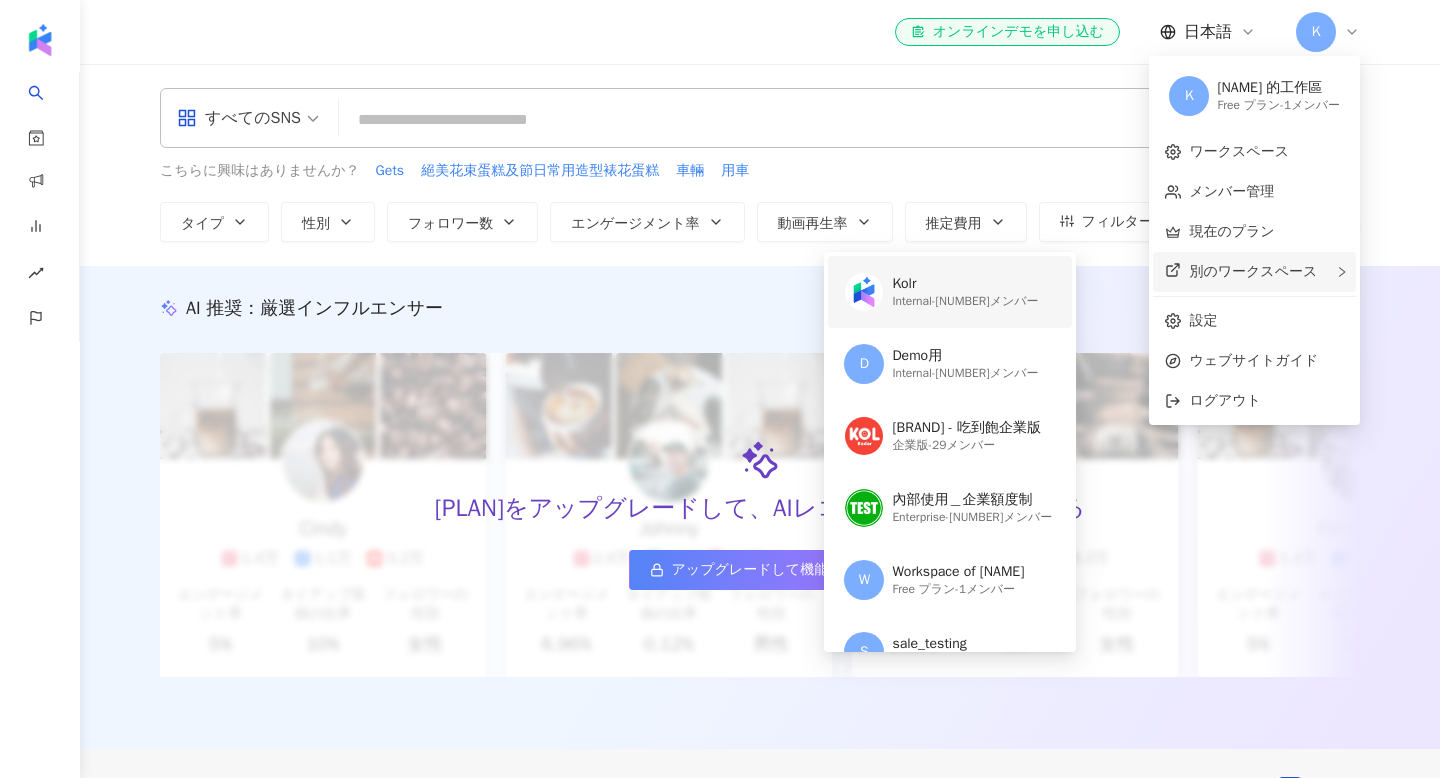 click on "Kolr" at bounding box center (965, 284) 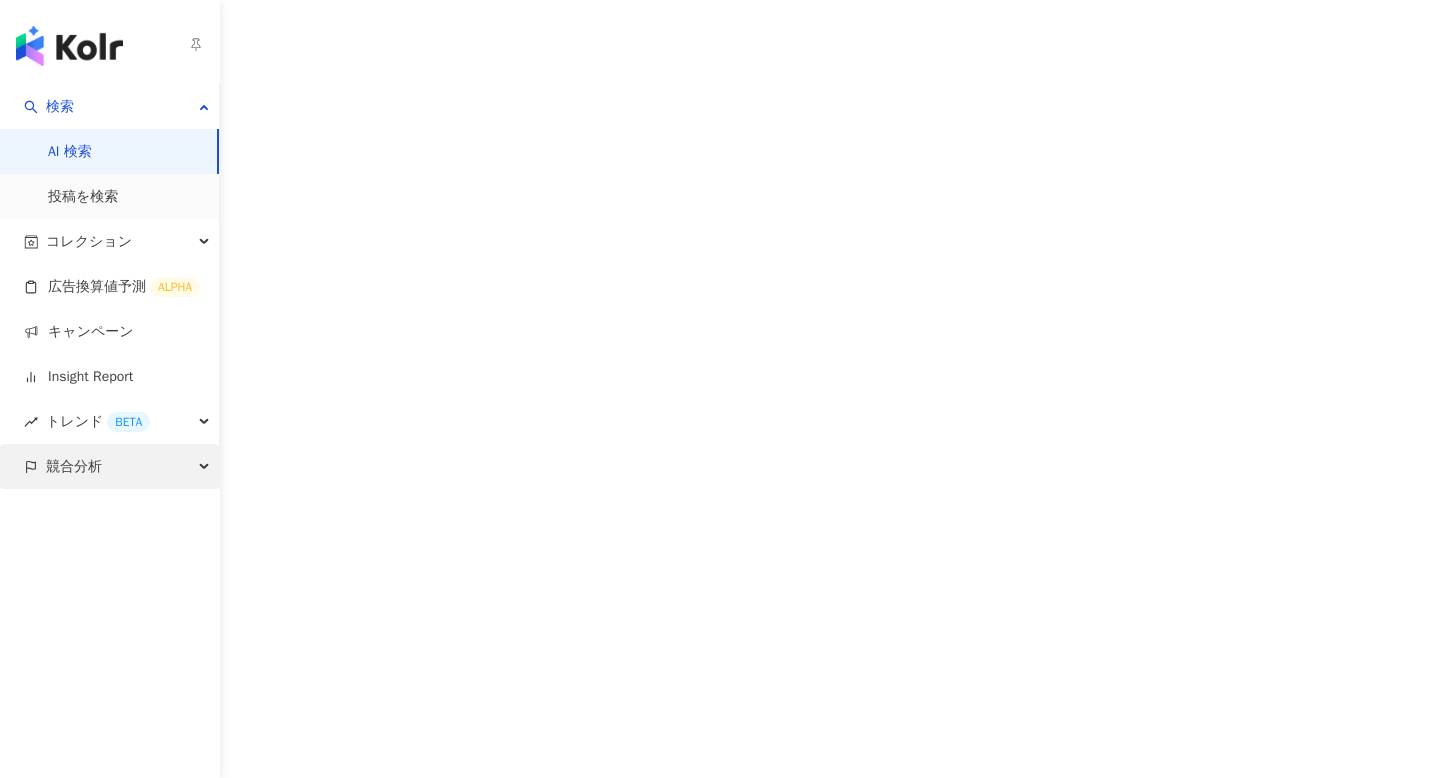 click on "競合分析" at bounding box center [109, 466] 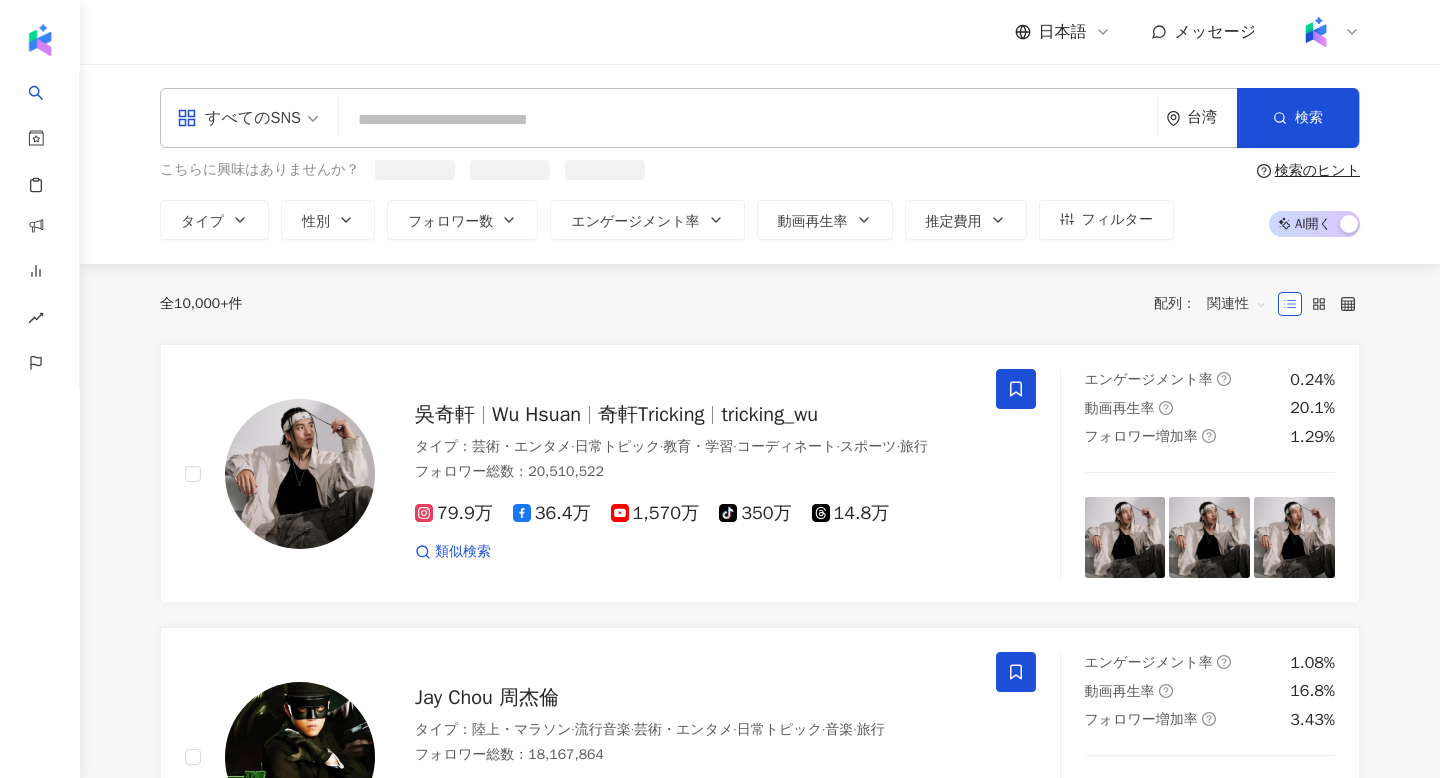 click on "日本語 メッセージ" at bounding box center (1188, 32) 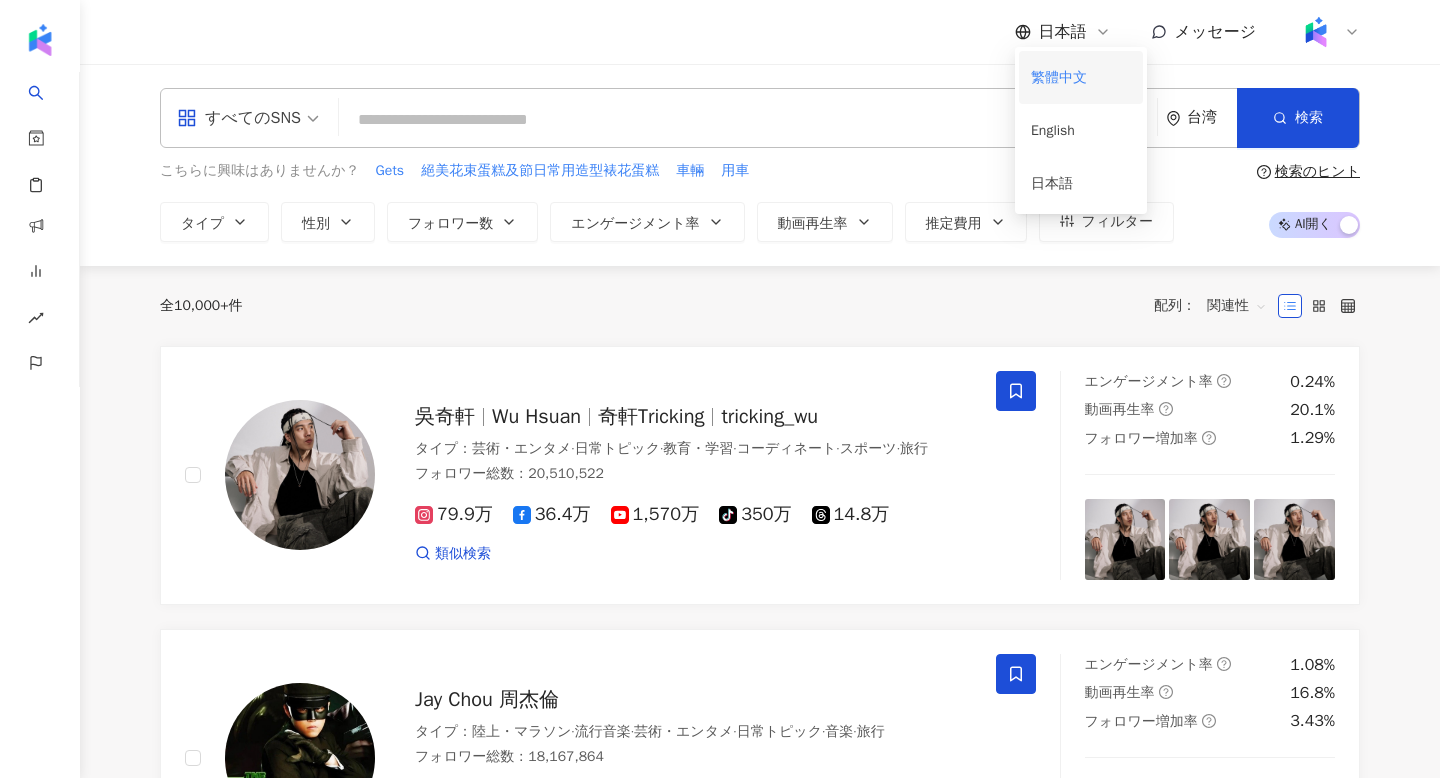 click on "繁體中文" at bounding box center [1081, 77] 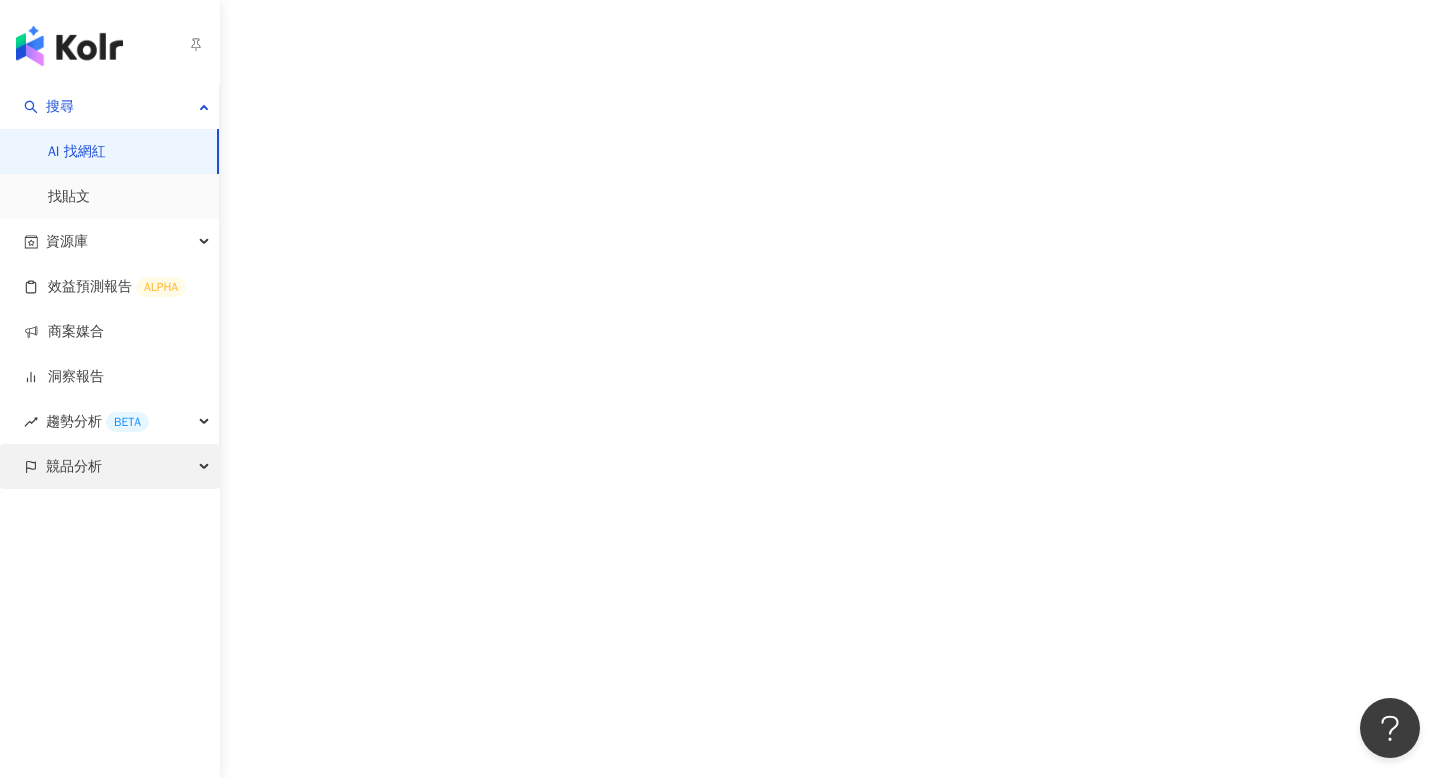 click on "競品分析" at bounding box center (109, 466) 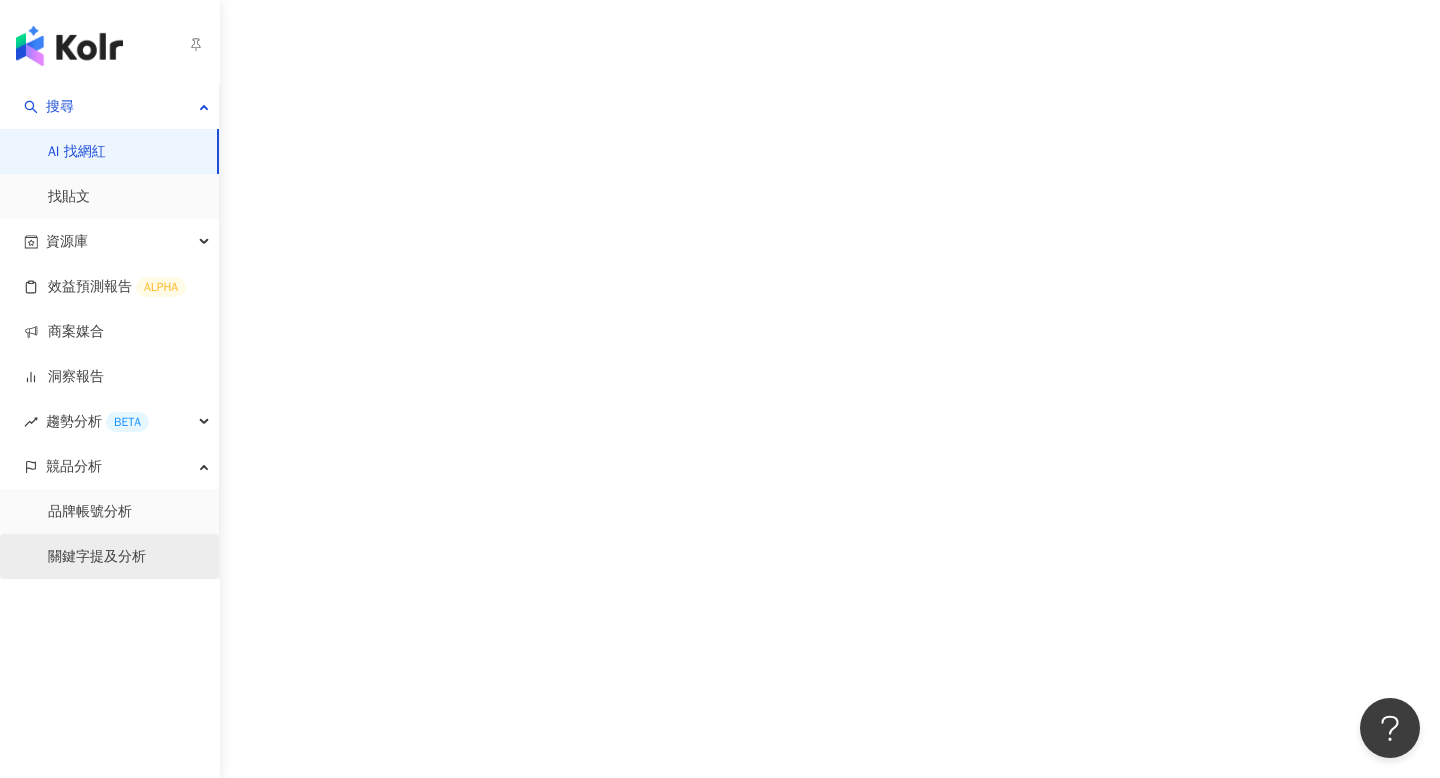 click on "關鍵字提及分析" at bounding box center (97, 557) 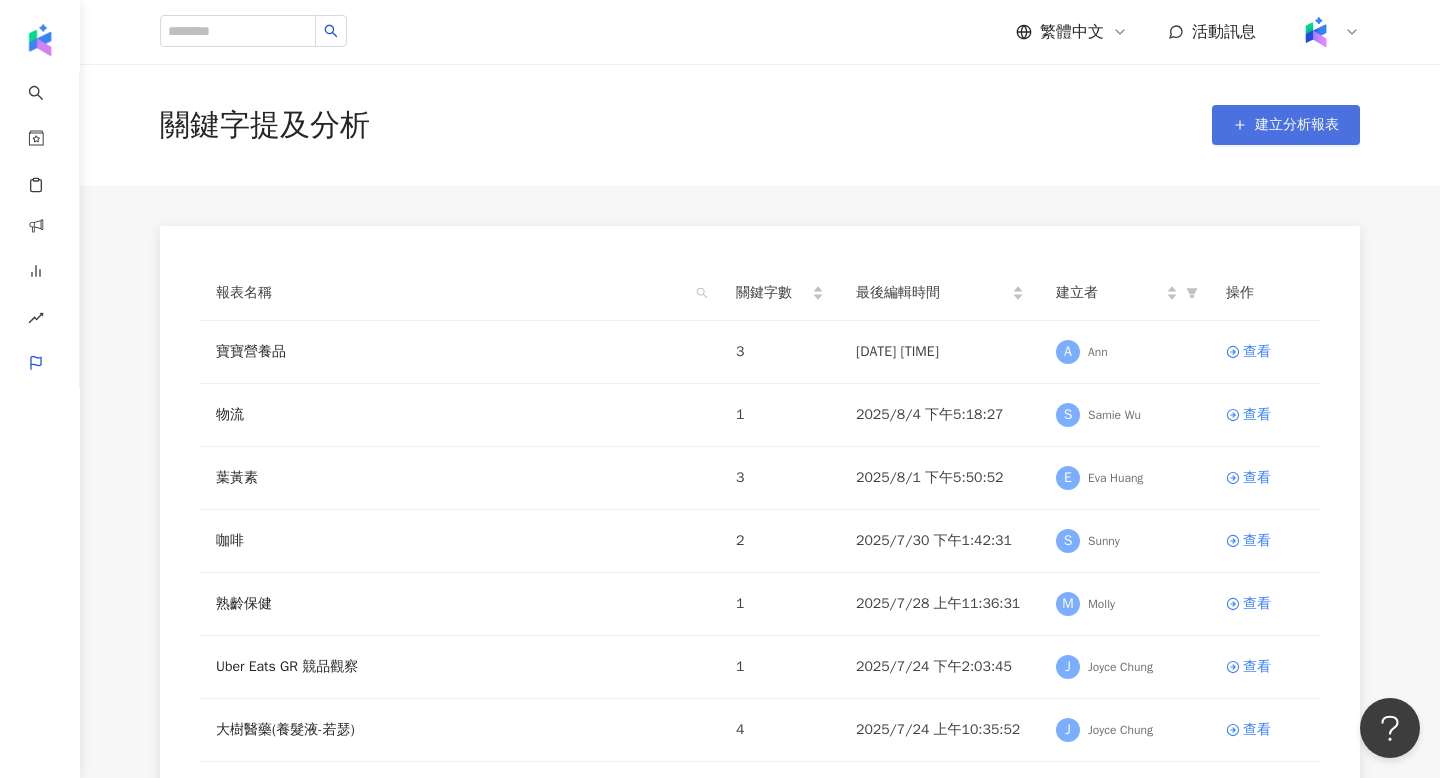 click on "建立分析報表" at bounding box center (1286, 125) 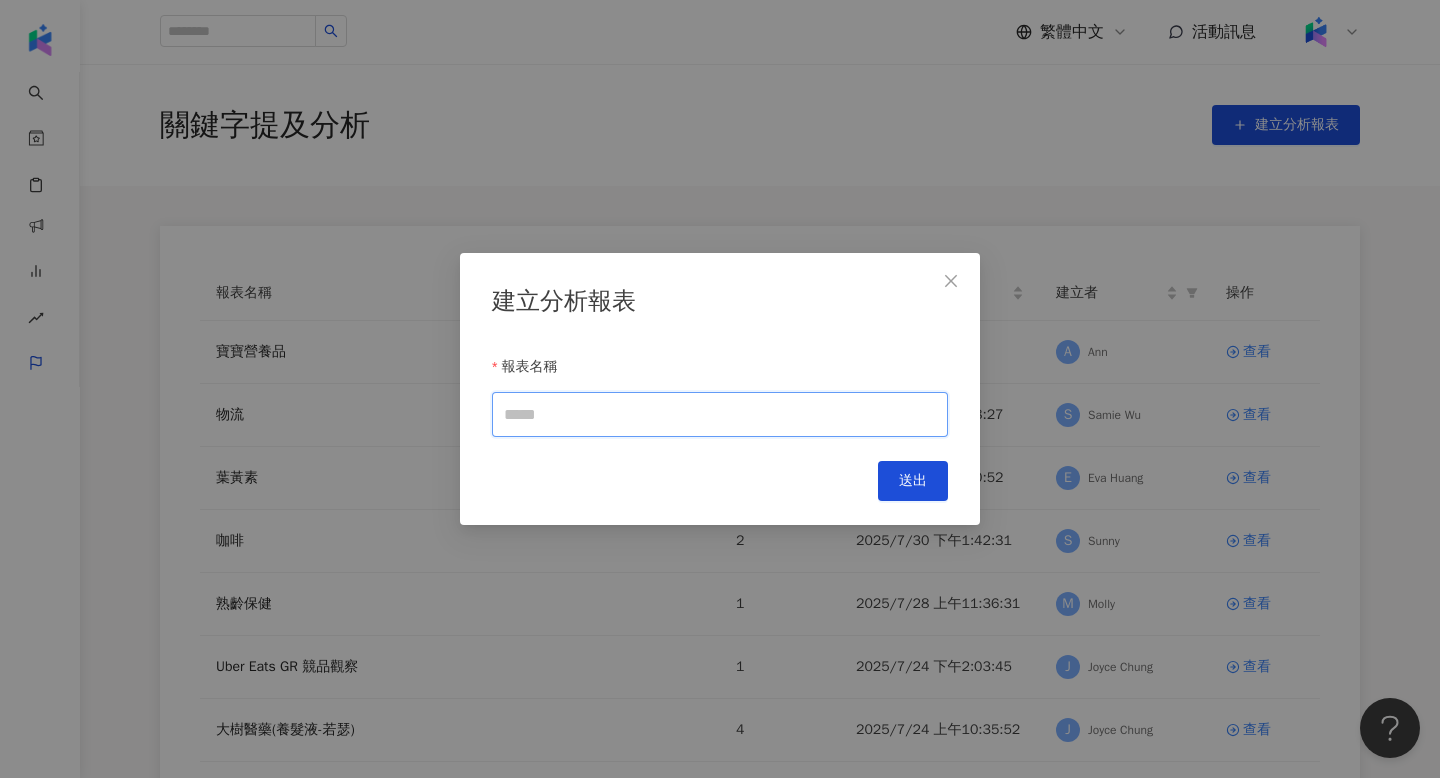 click on "報表名稱" at bounding box center [720, 414] 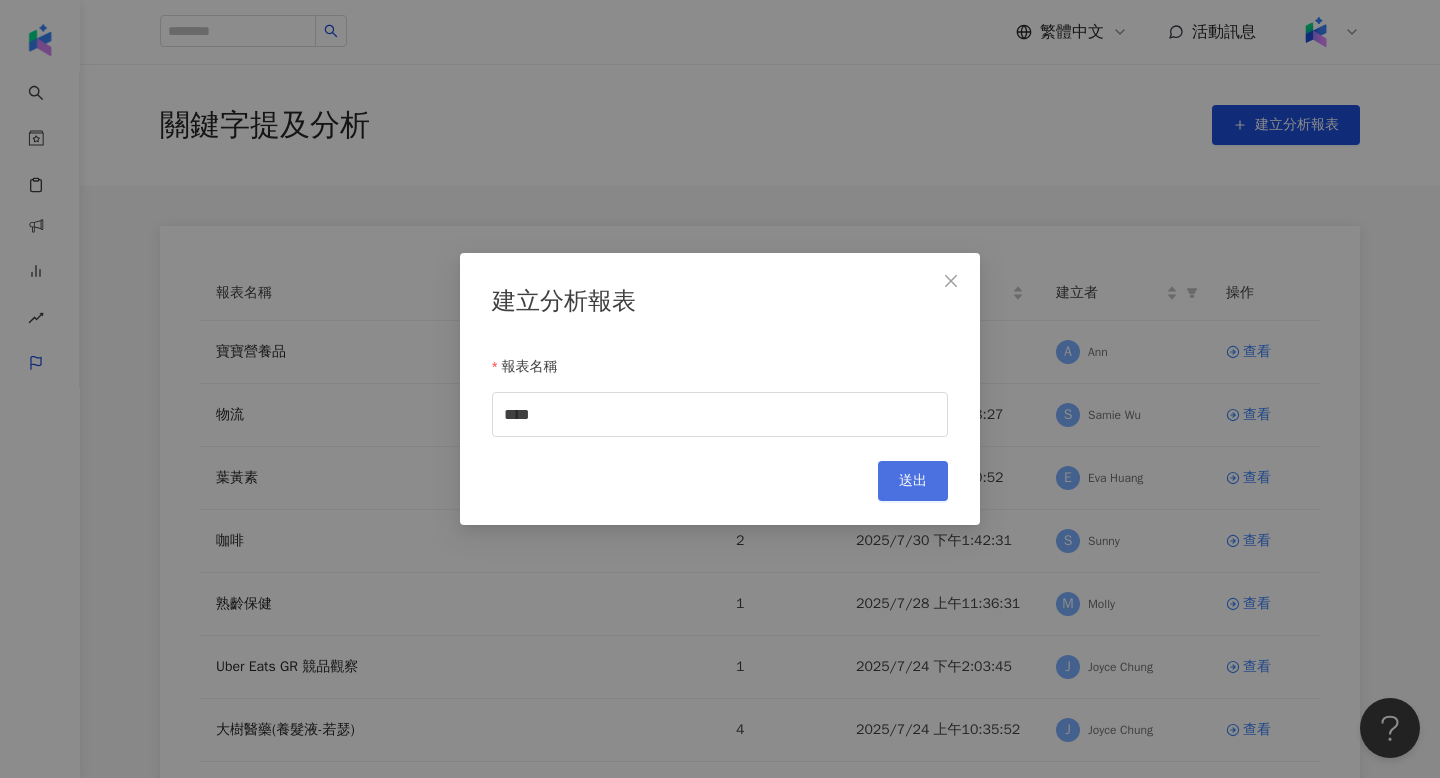 click on "送出" at bounding box center [913, 481] 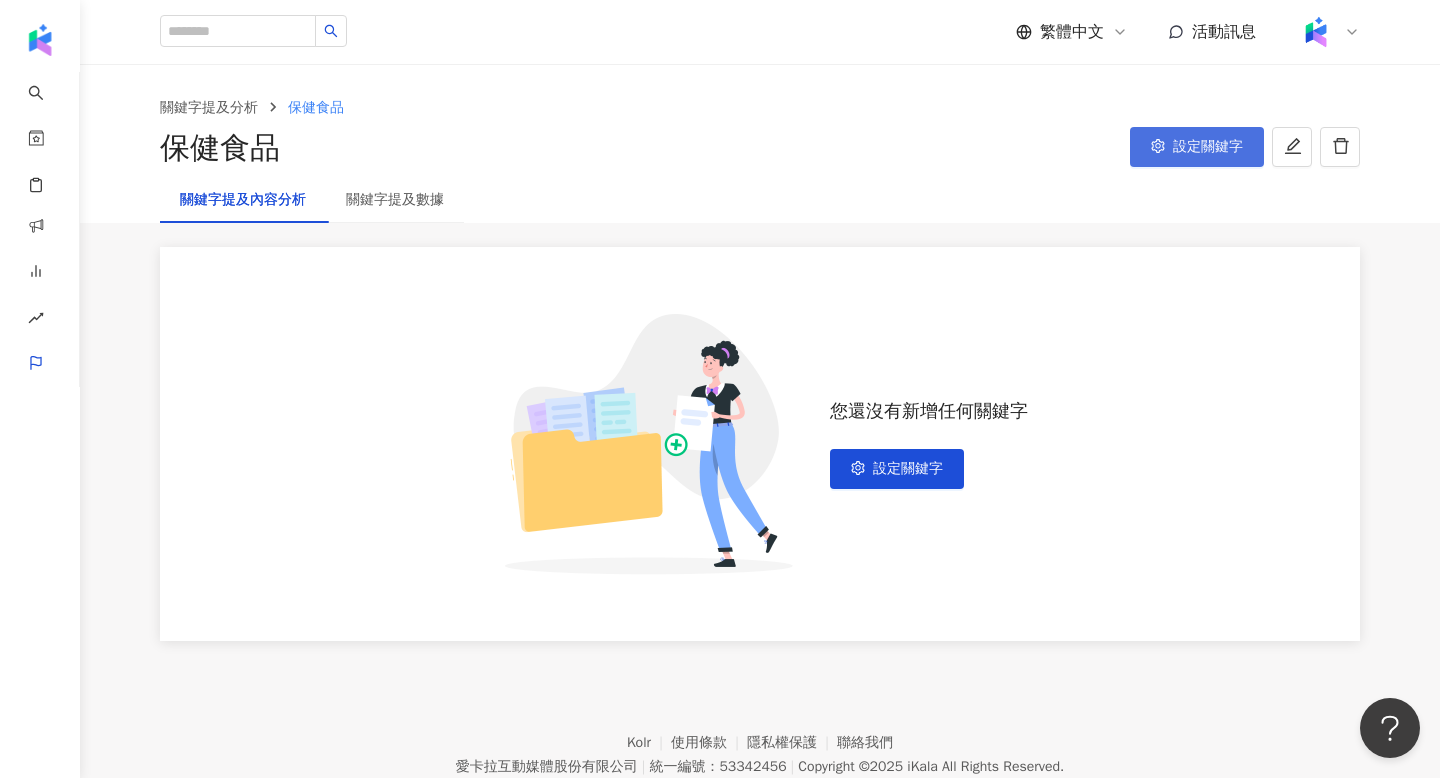 click on "設定關鍵字" at bounding box center (1197, 147) 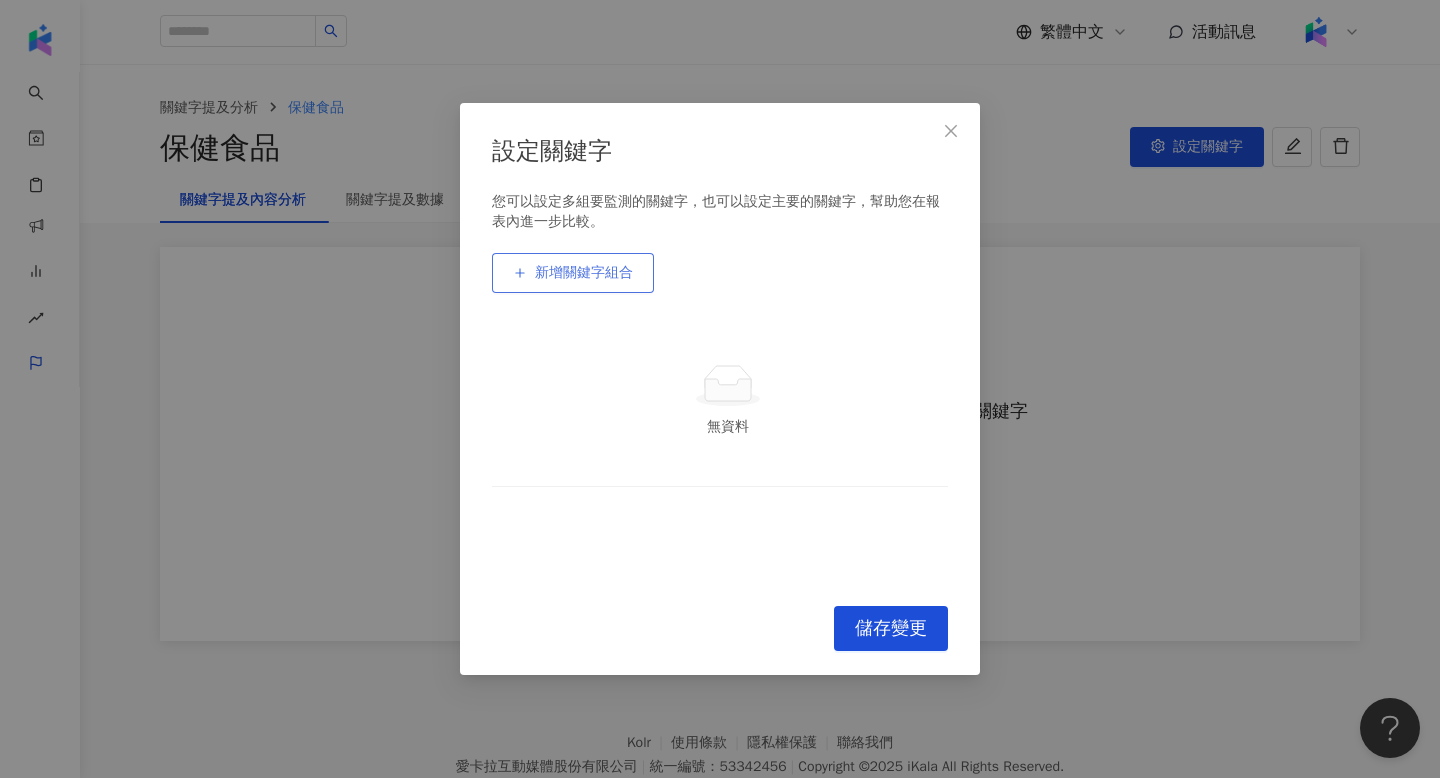 click on "新增關鍵字組合" at bounding box center [584, 273] 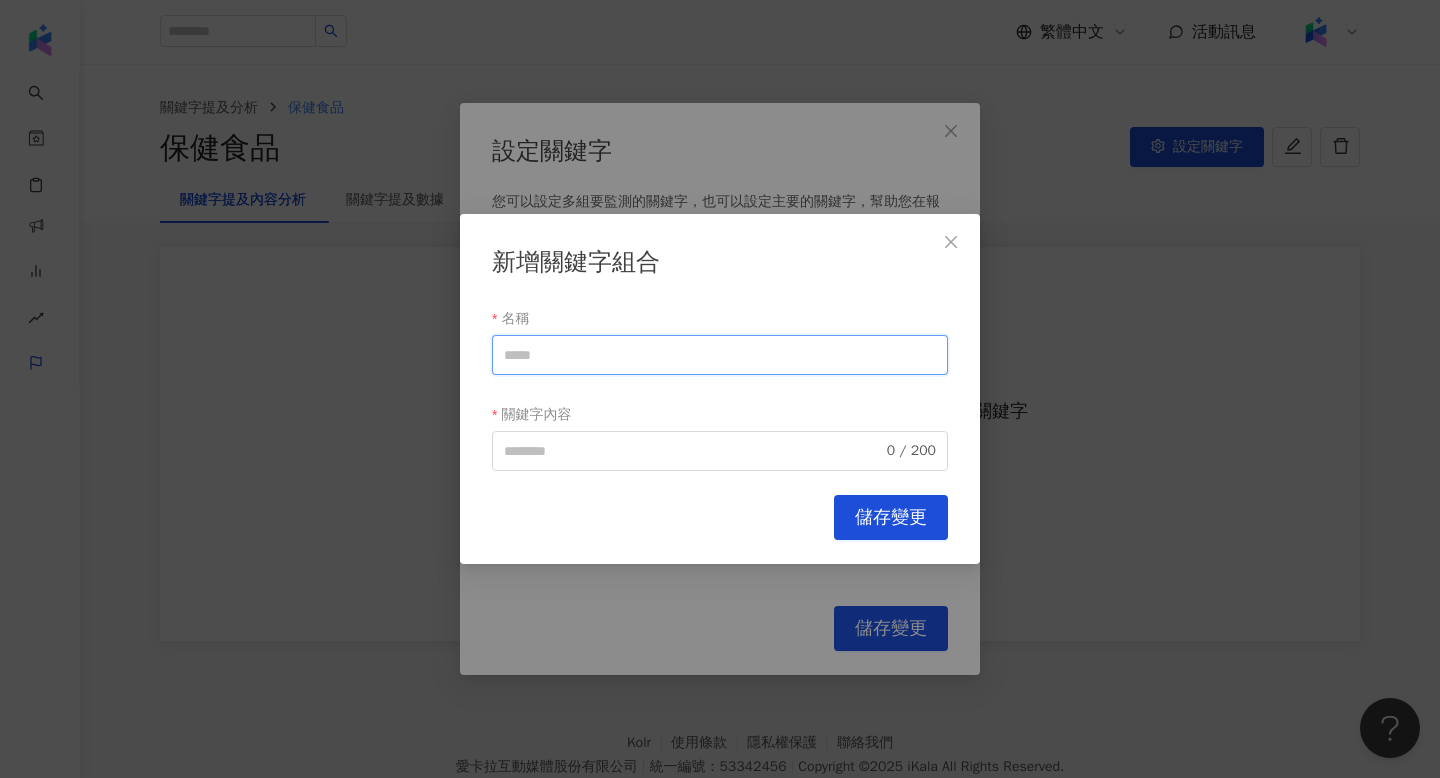 click on "名稱" at bounding box center [720, 355] 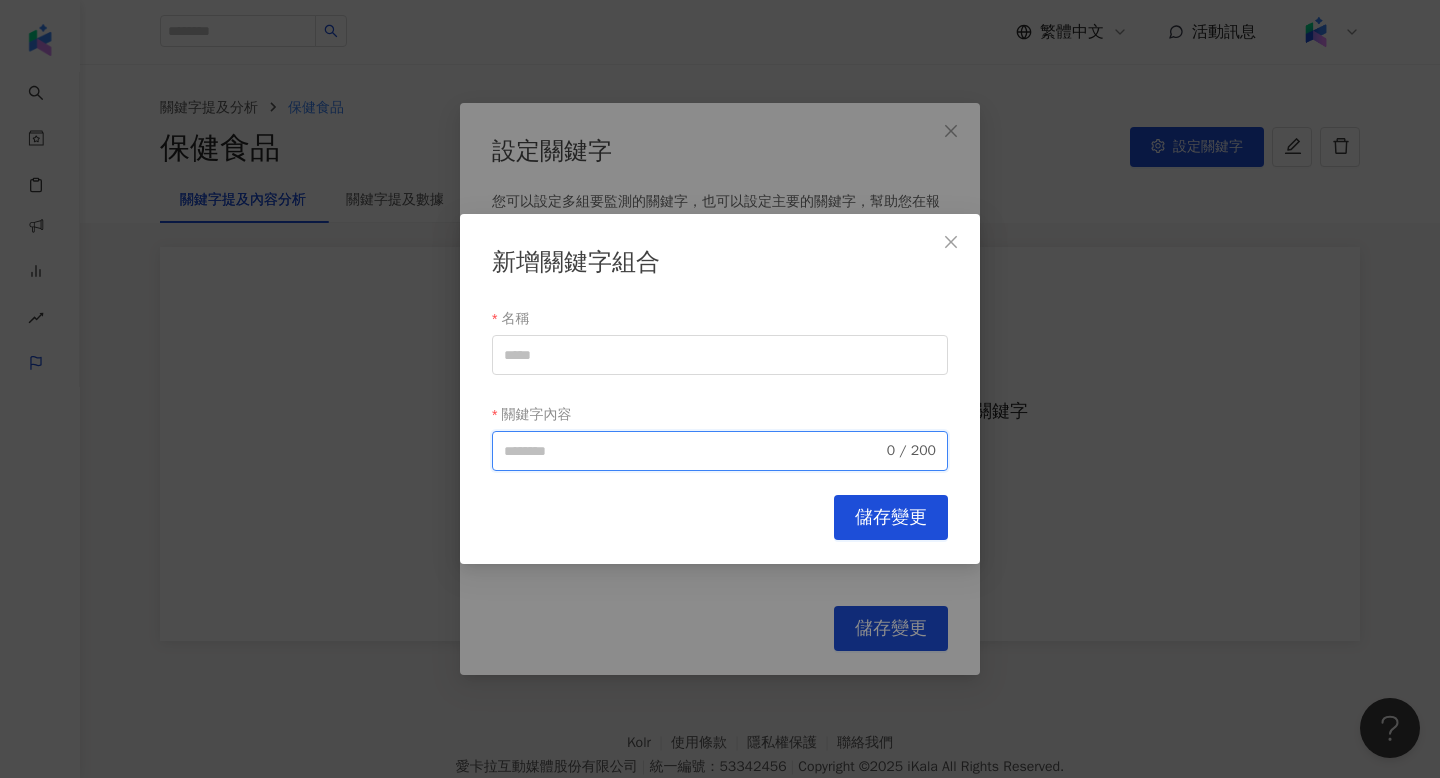 click on "關鍵字內容" at bounding box center (693, 451) 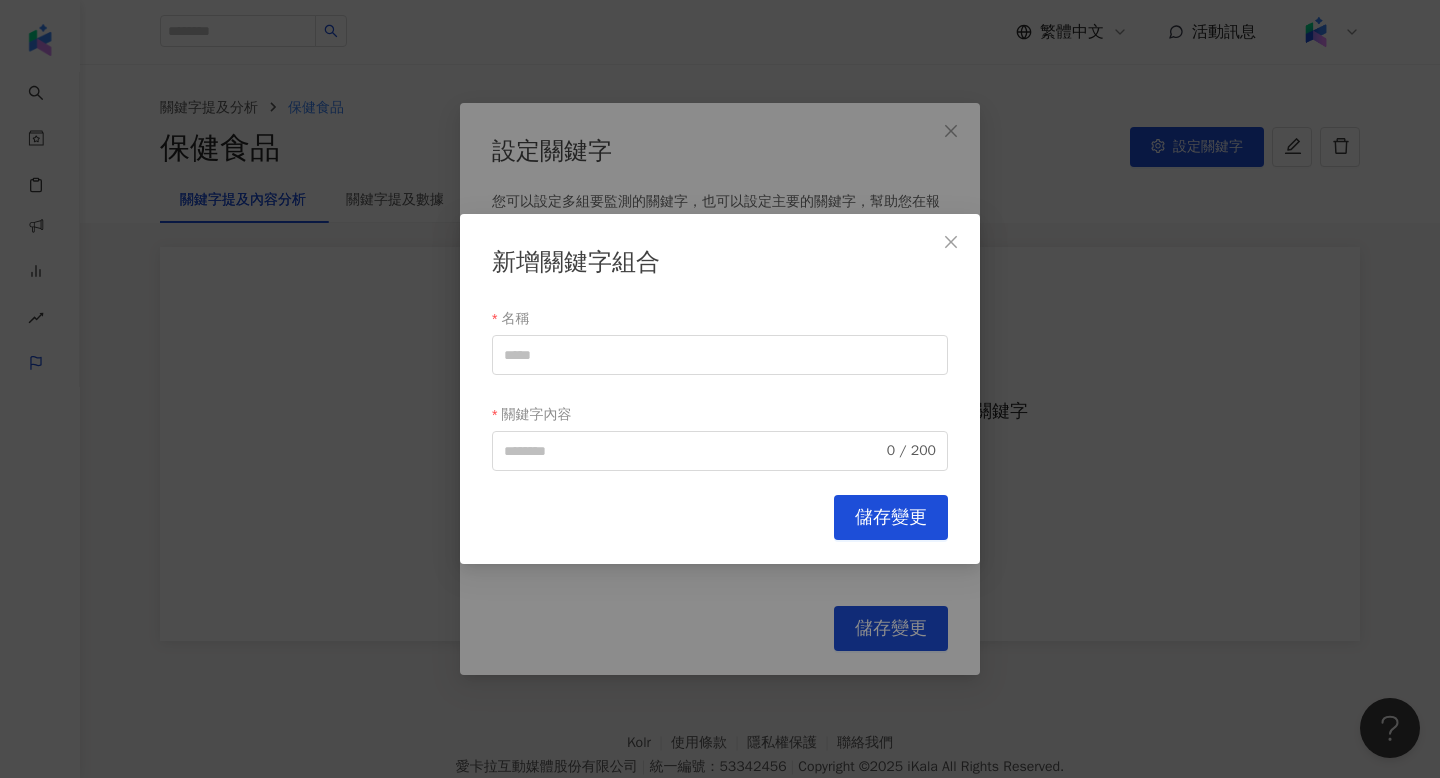 click on "新增關鍵字組合 名稱 關鍵字內容 0 / 200 Cancel 儲存變更" at bounding box center (720, 389) 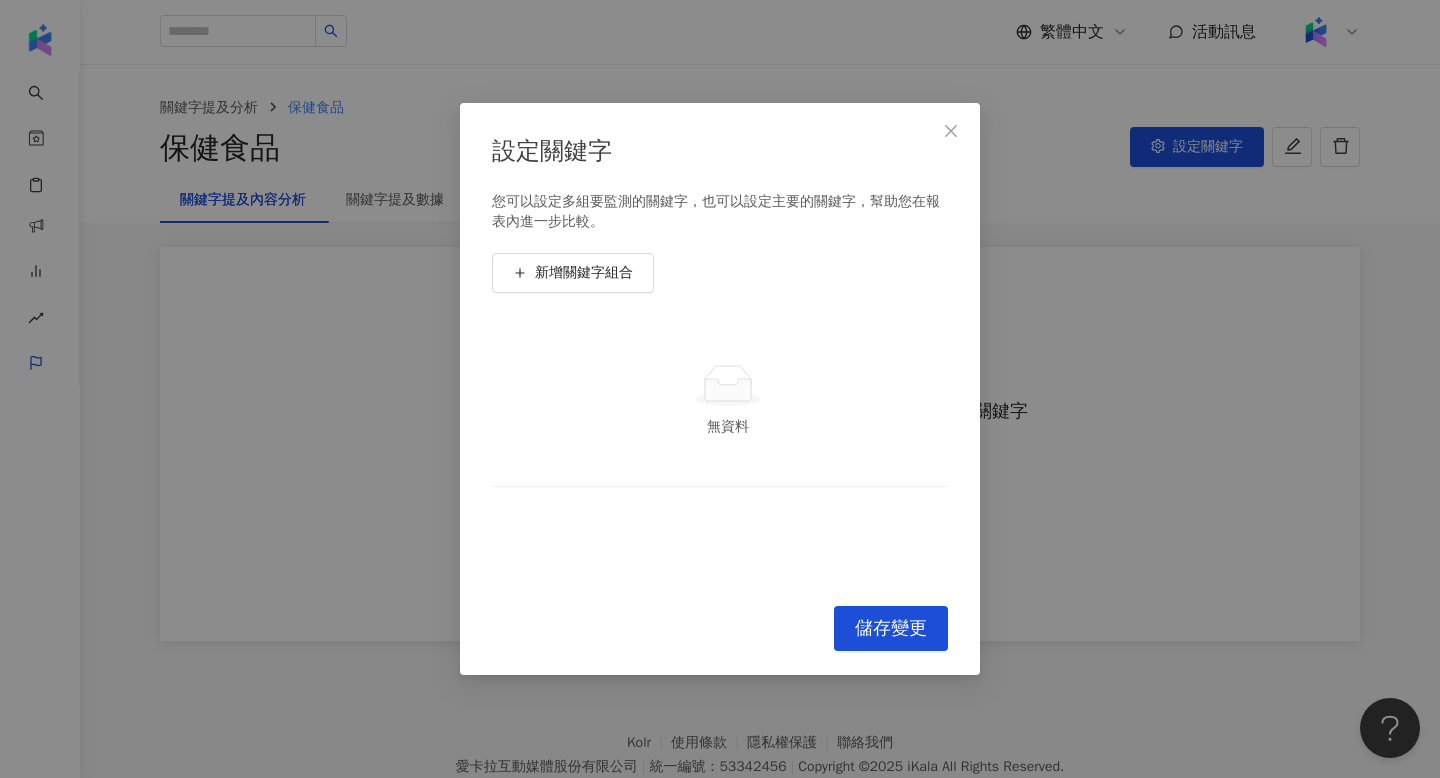 click 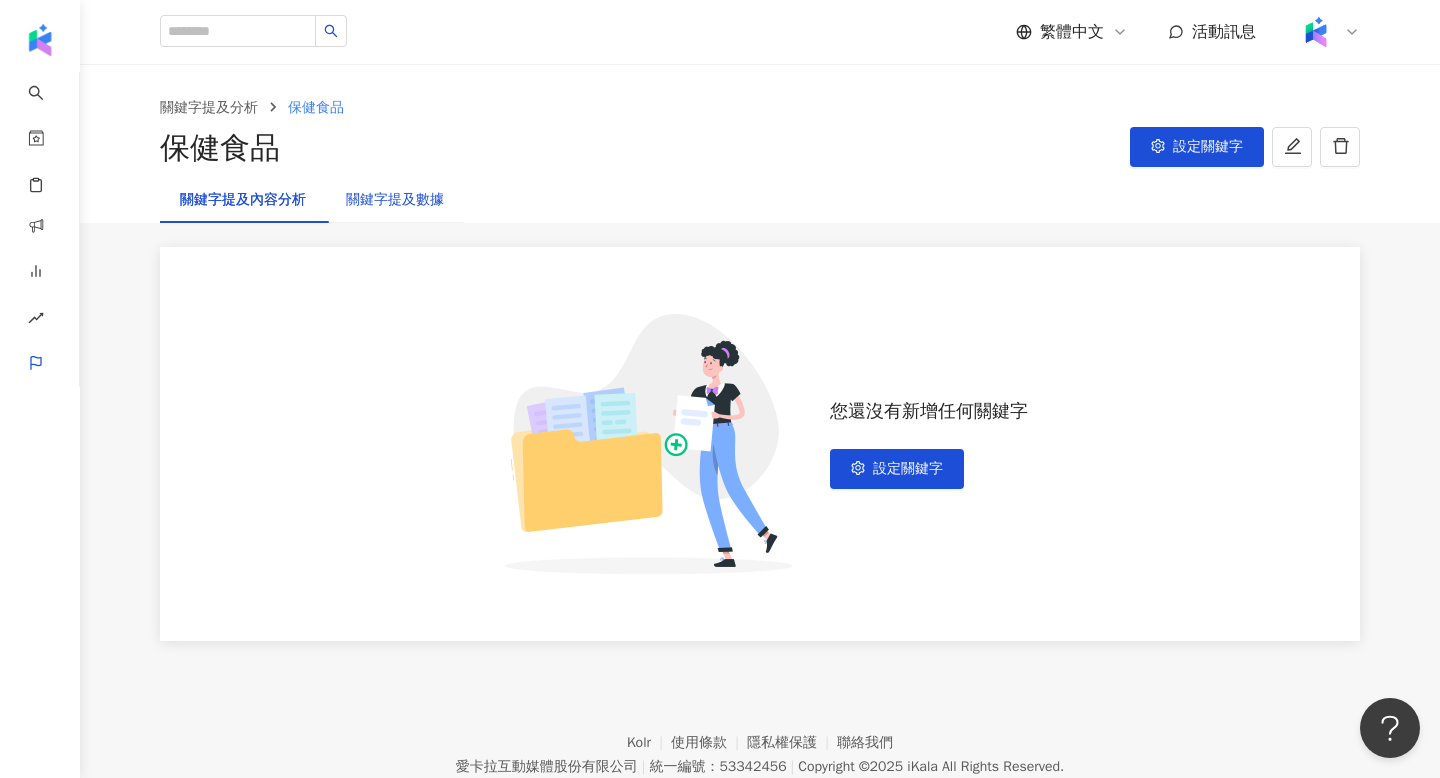 click on "關鍵字提及數據" at bounding box center (395, 200) 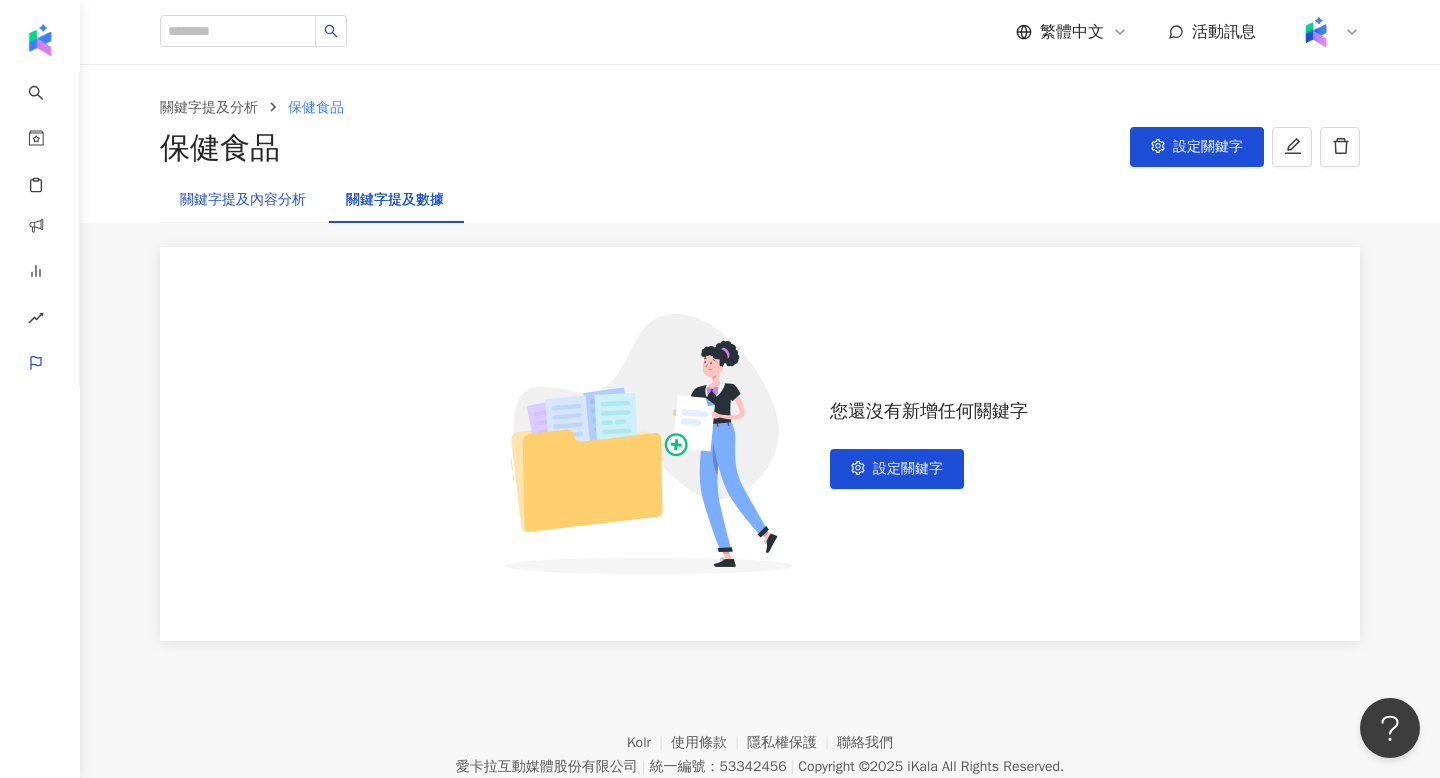 click on "關鍵字提及內容分析" at bounding box center (243, 200) 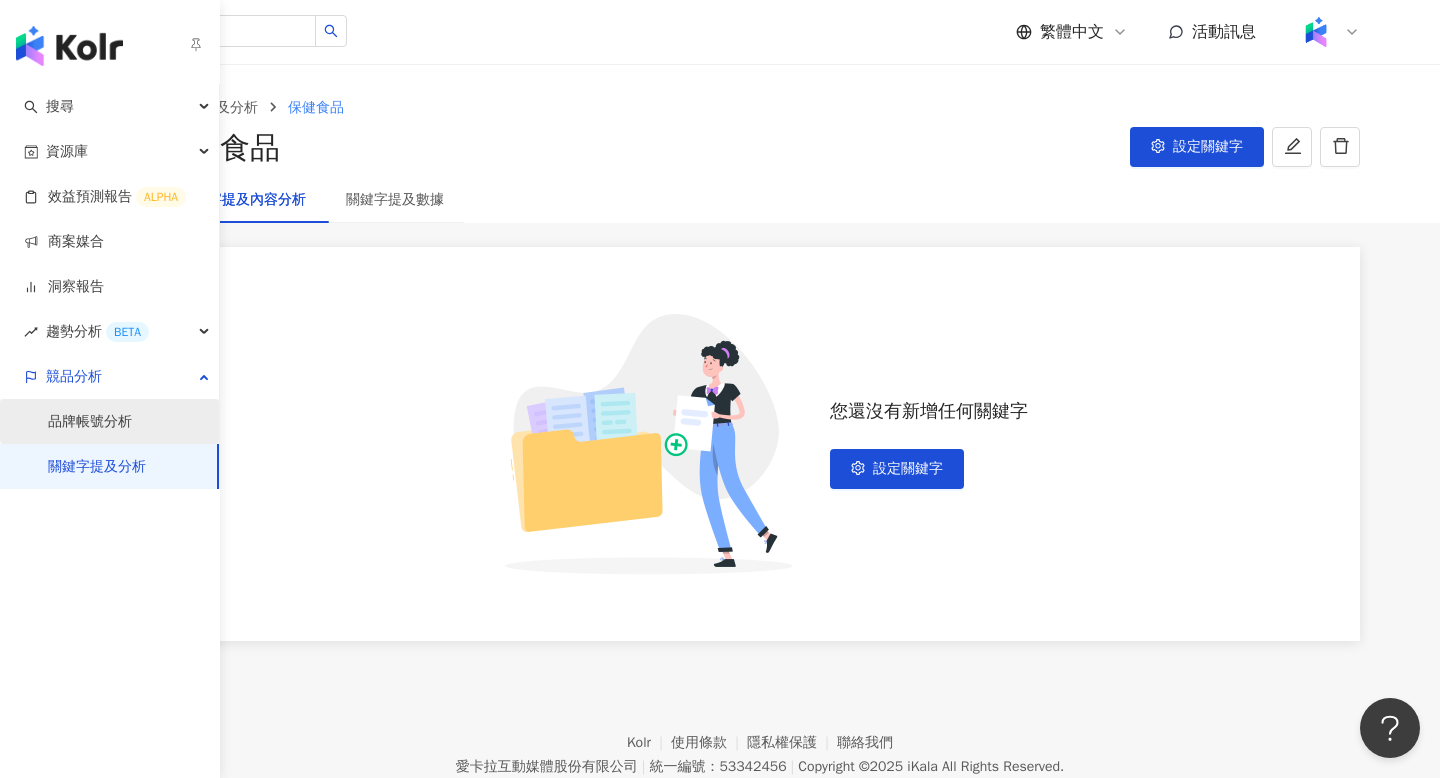 click on "品牌帳號分析" at bounding box center [90, 422] 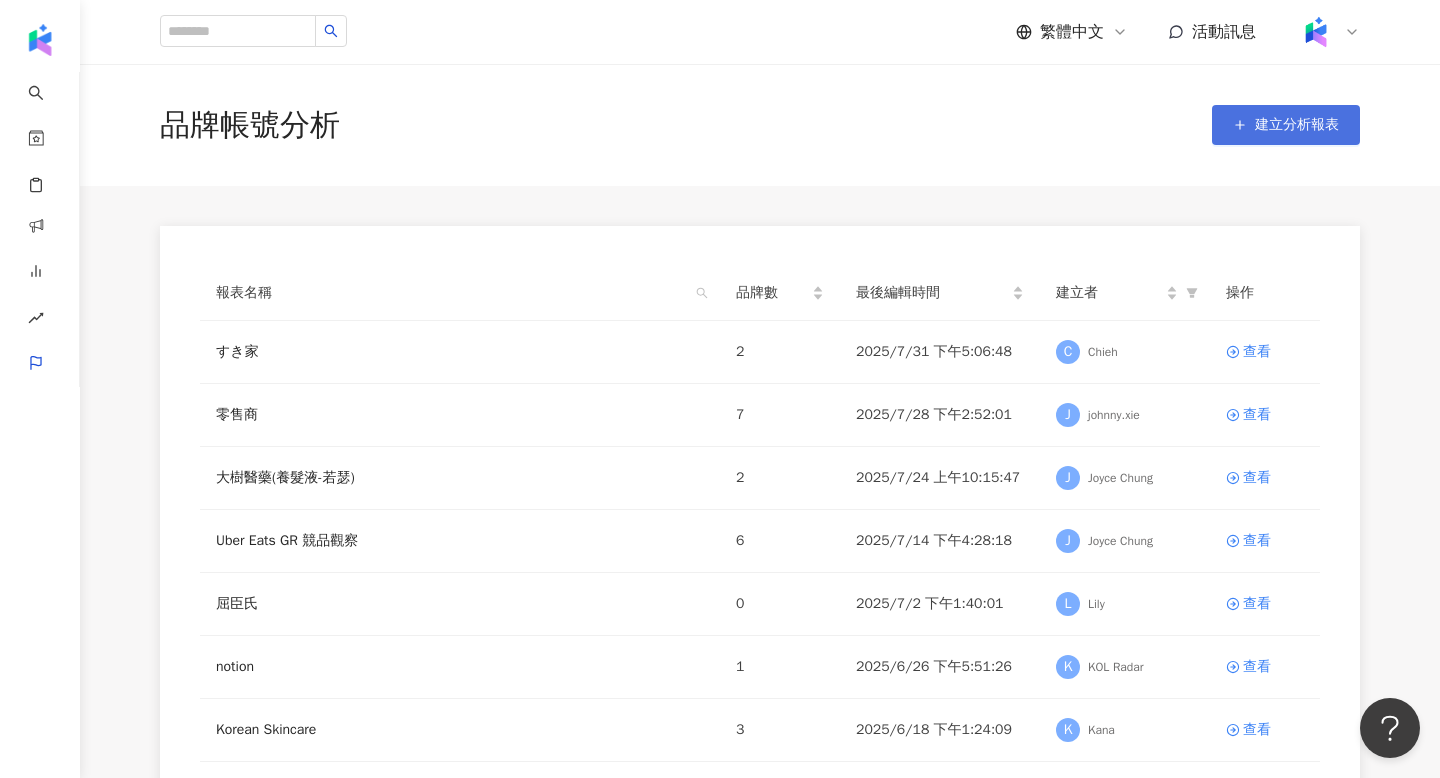 click on "建立分析報表" at bounding box center (1286, 125) 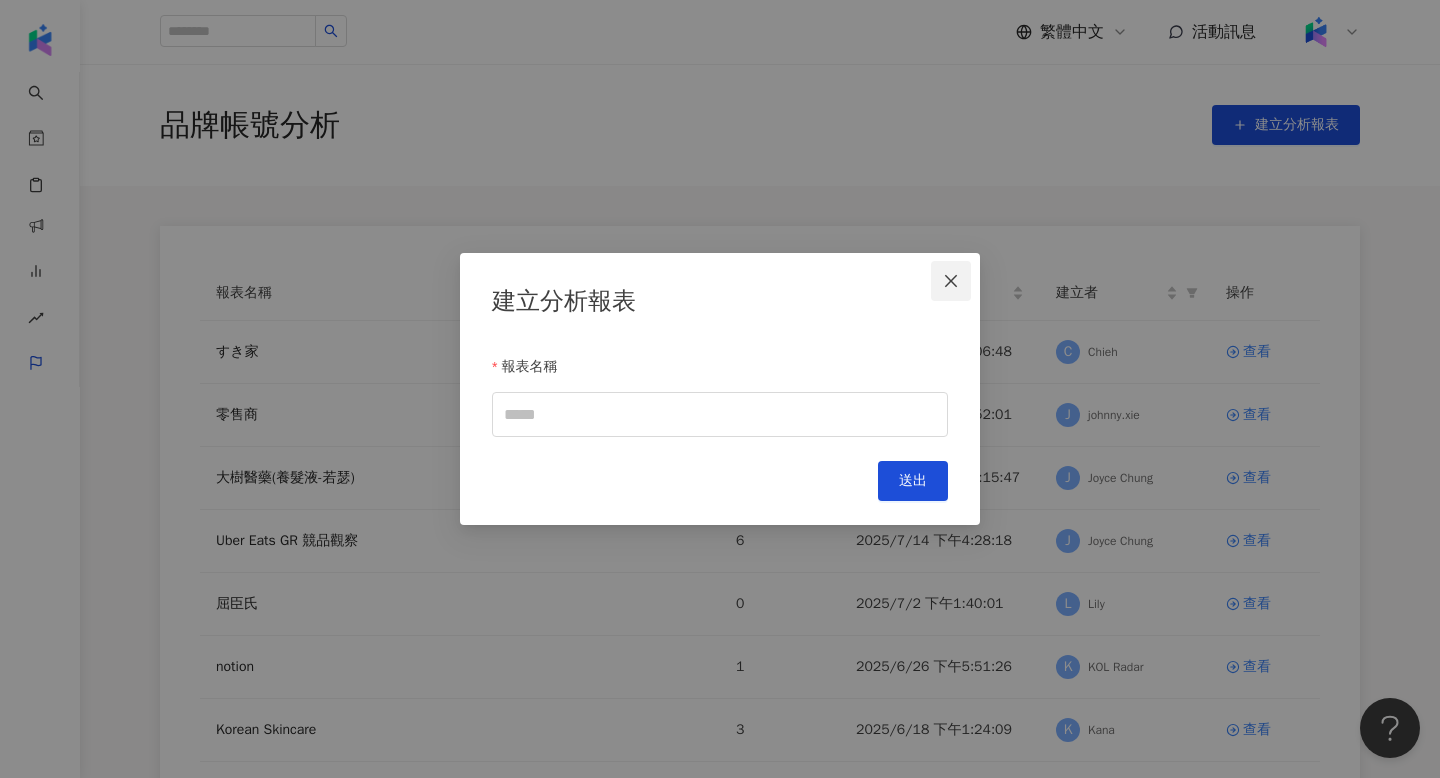 click 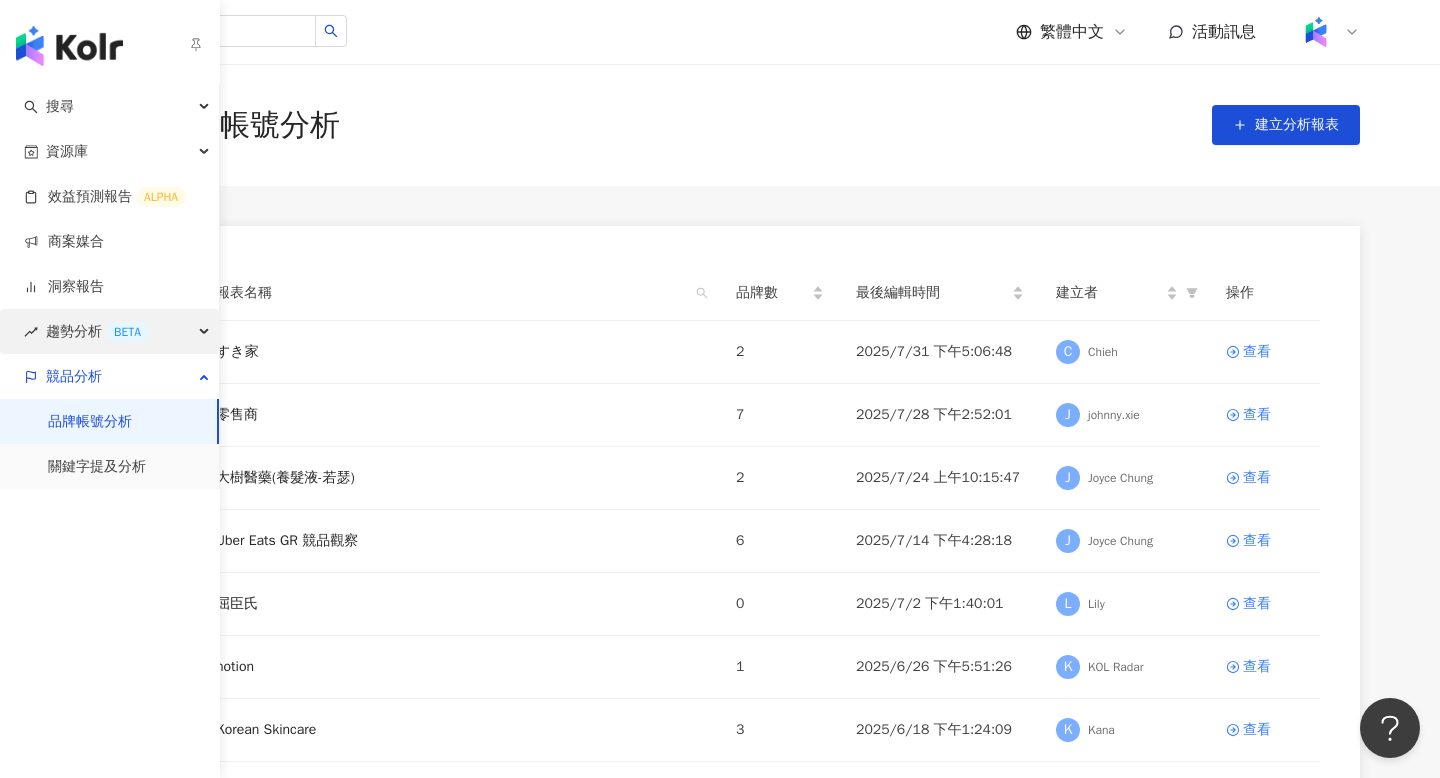 click on "BETA" at bounding box center [127, 332] 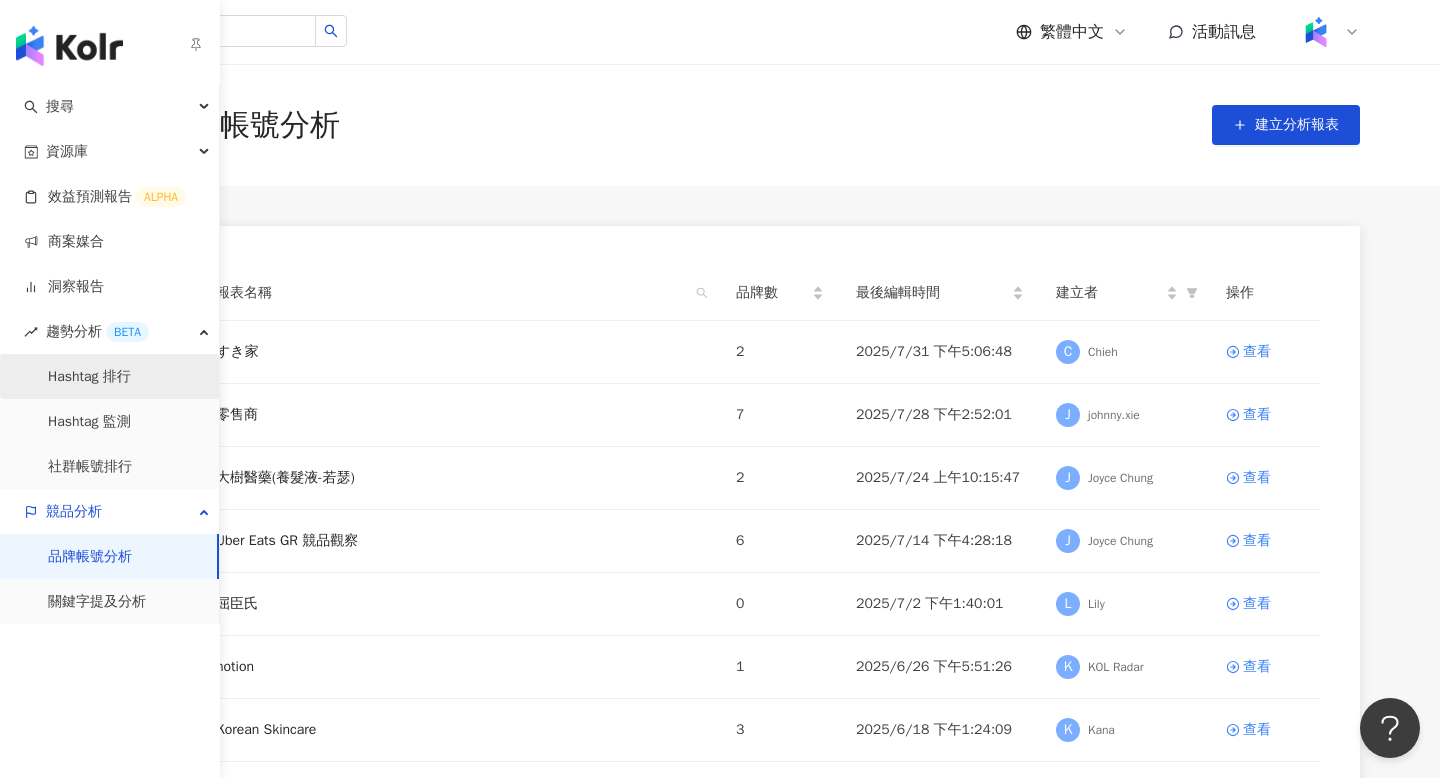 click on "Hashtag 排行" at bounding box center [89, 377] 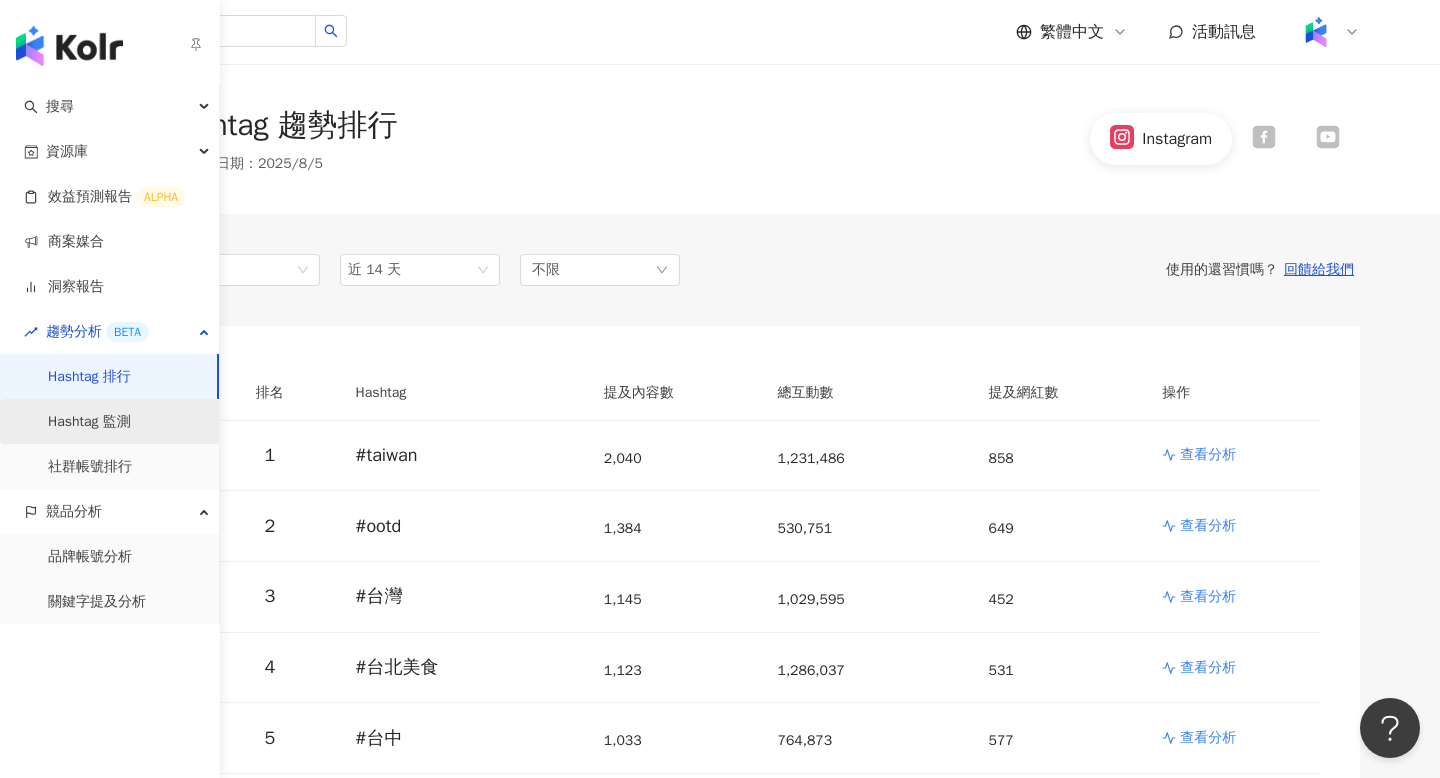 click on "Hashtag 監測" at bounding box center [89, 422] 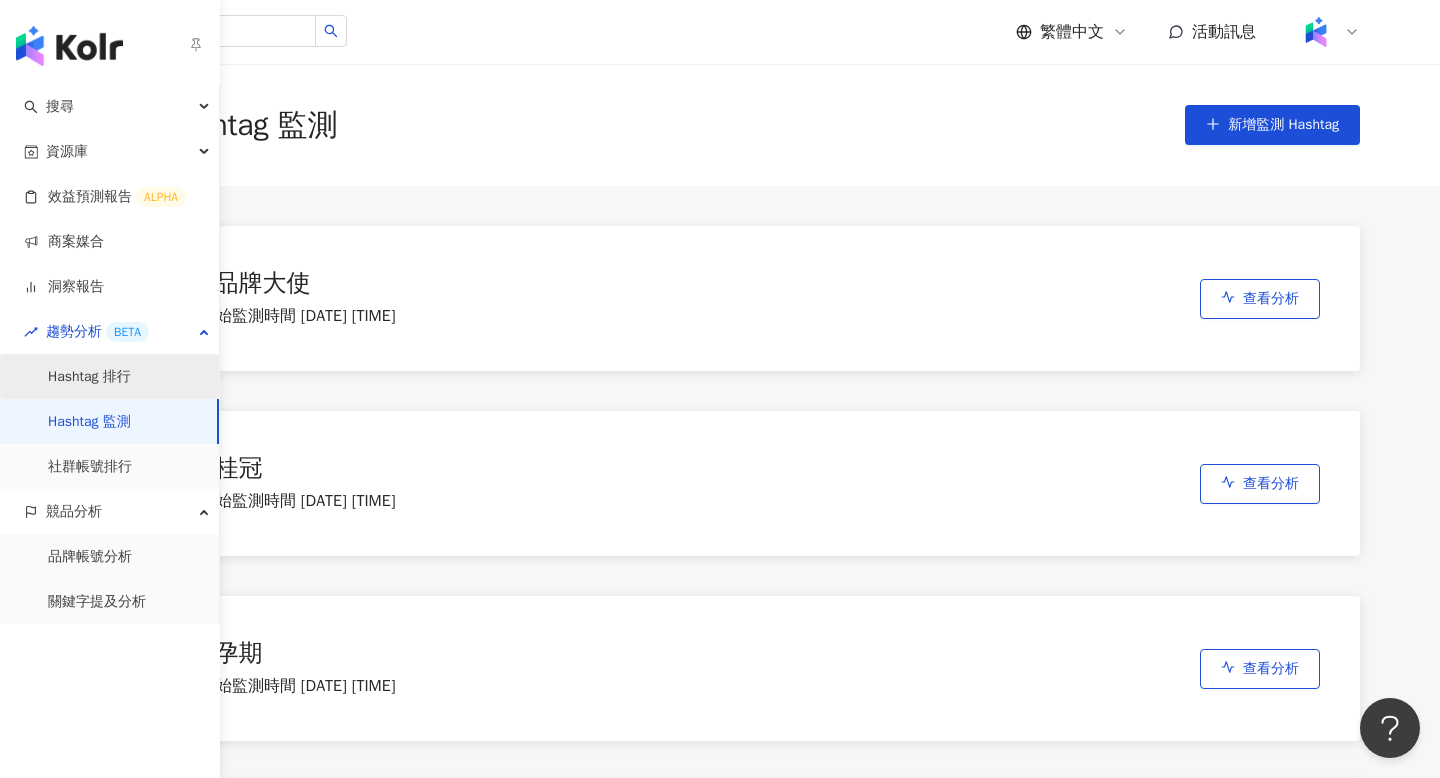 click on "Hashtag 排行" at bounding box center (89, 377) 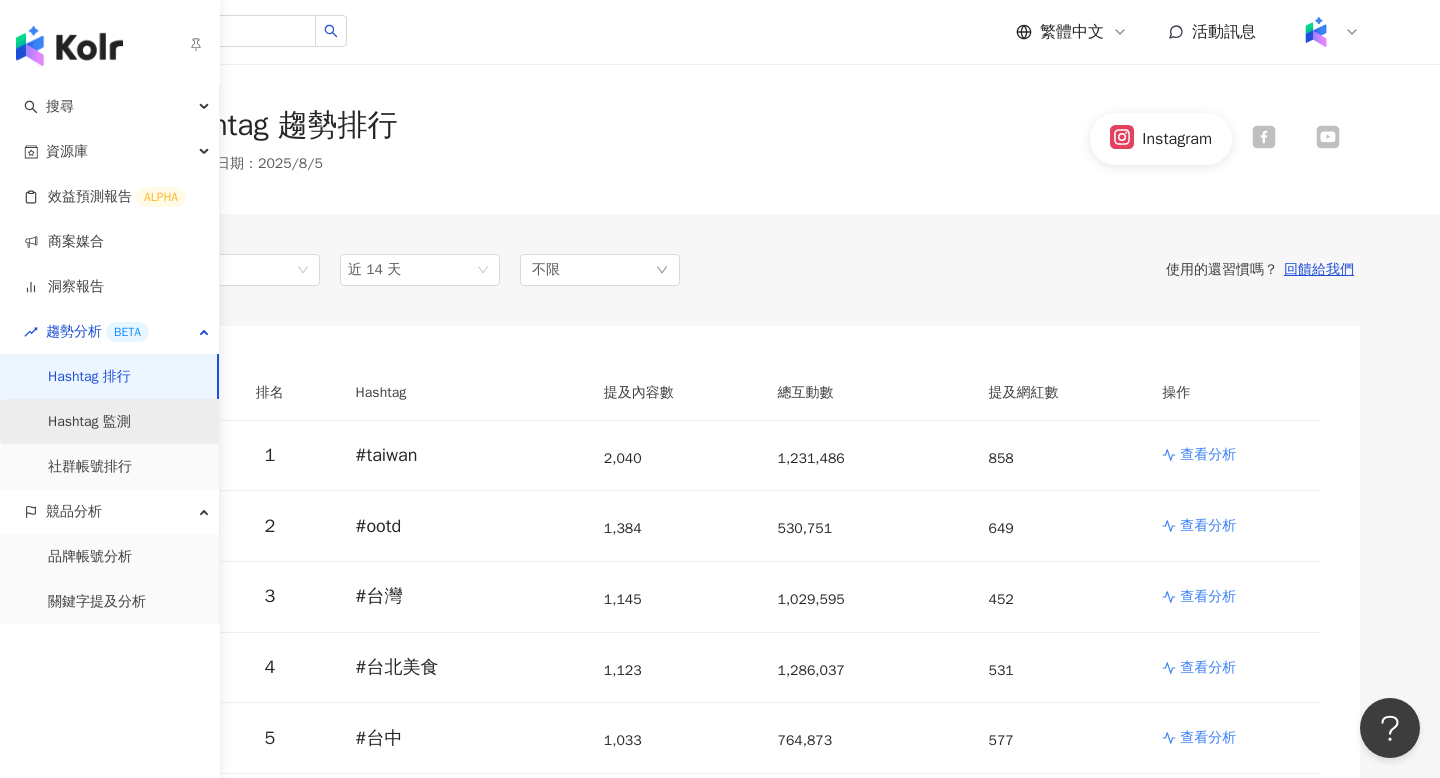 click on "Hashtag 監測" at bounding box center (89, 422) 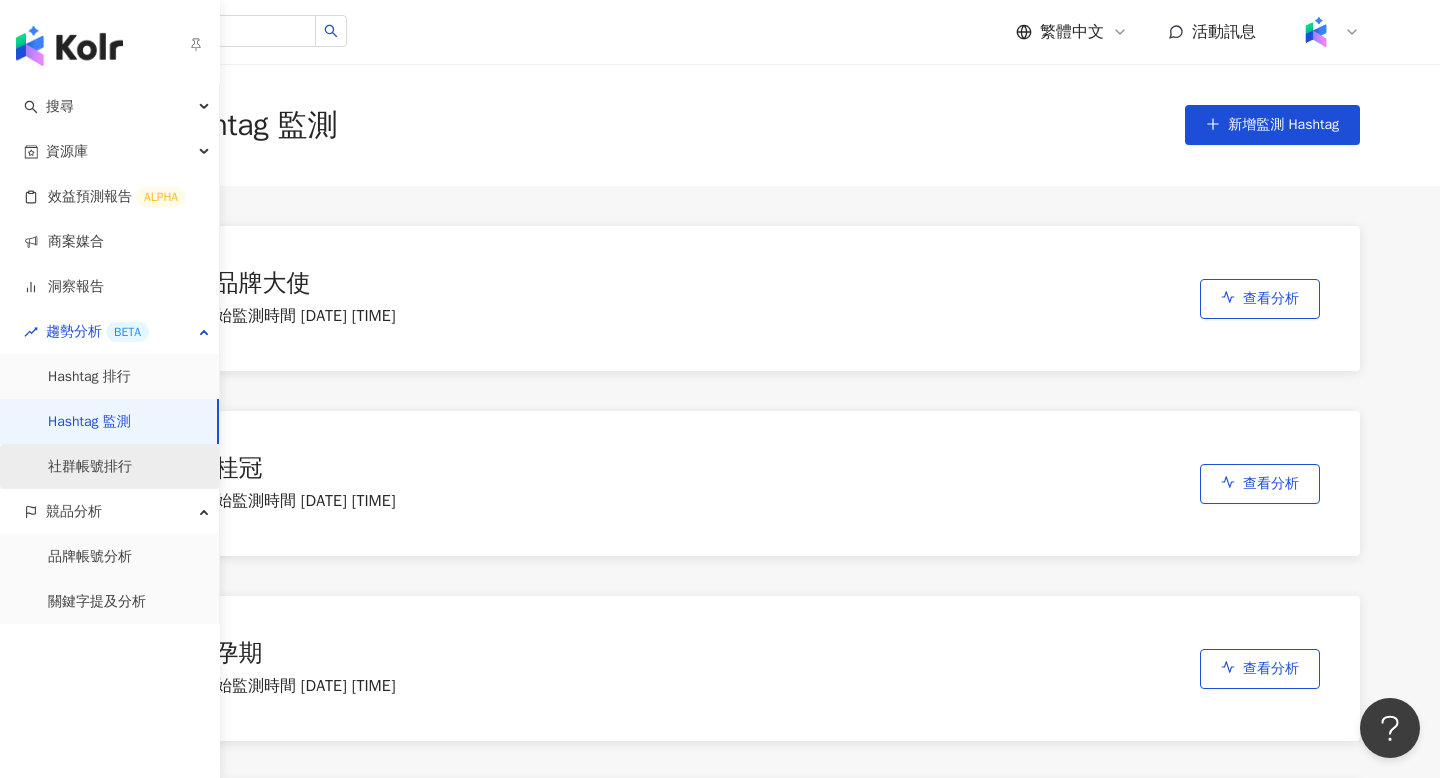 click on "社群帳號排行" at bounding box center (90, 467) 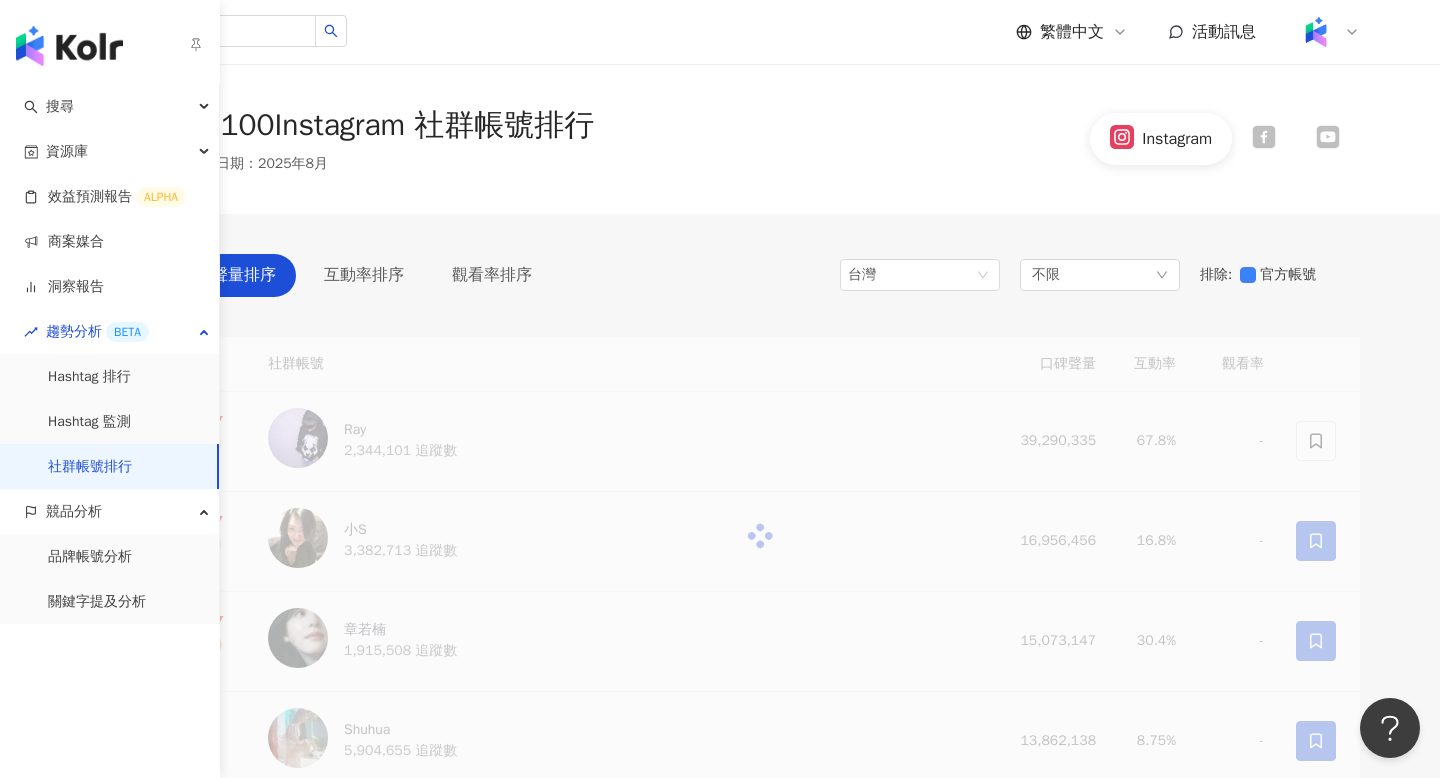 click 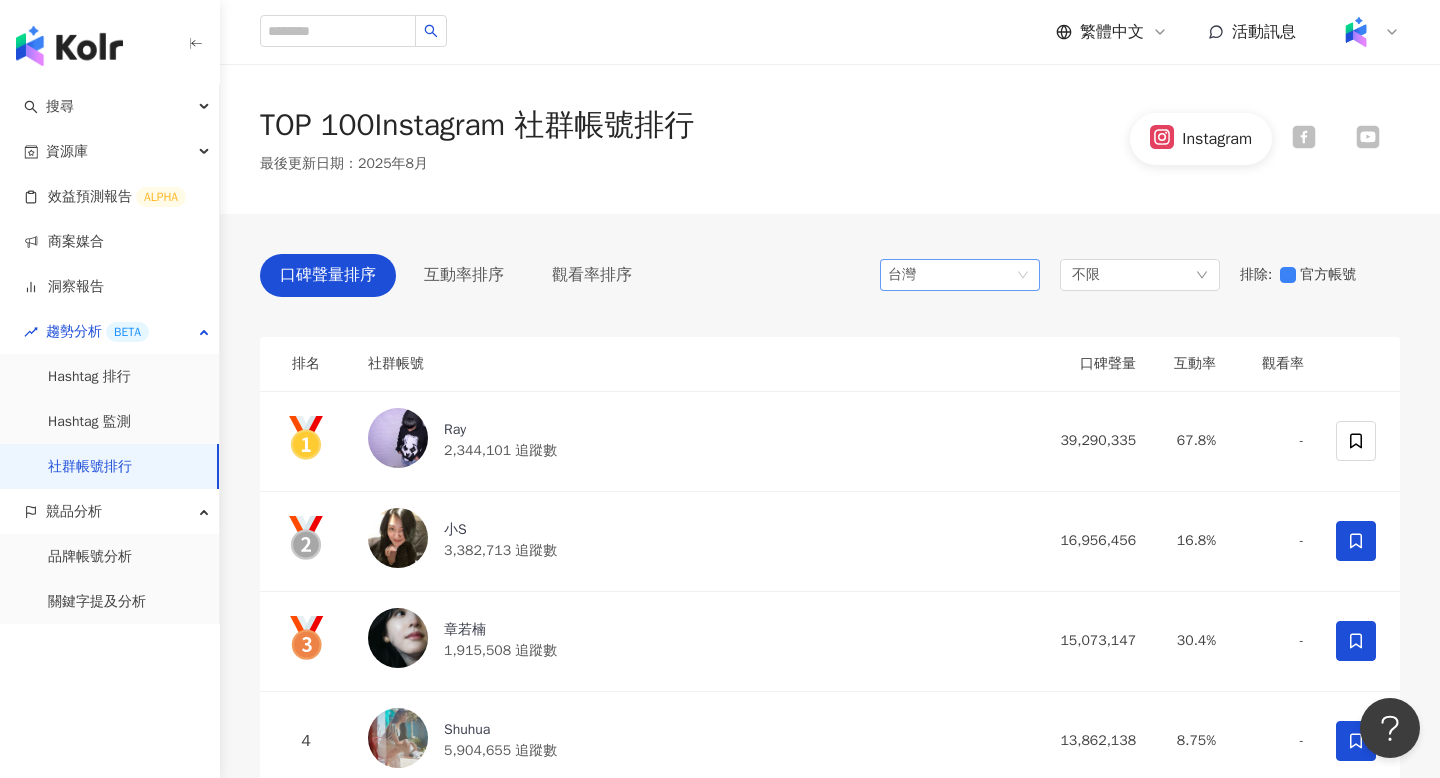 click on "台灣" at bounding box center [920, 275] 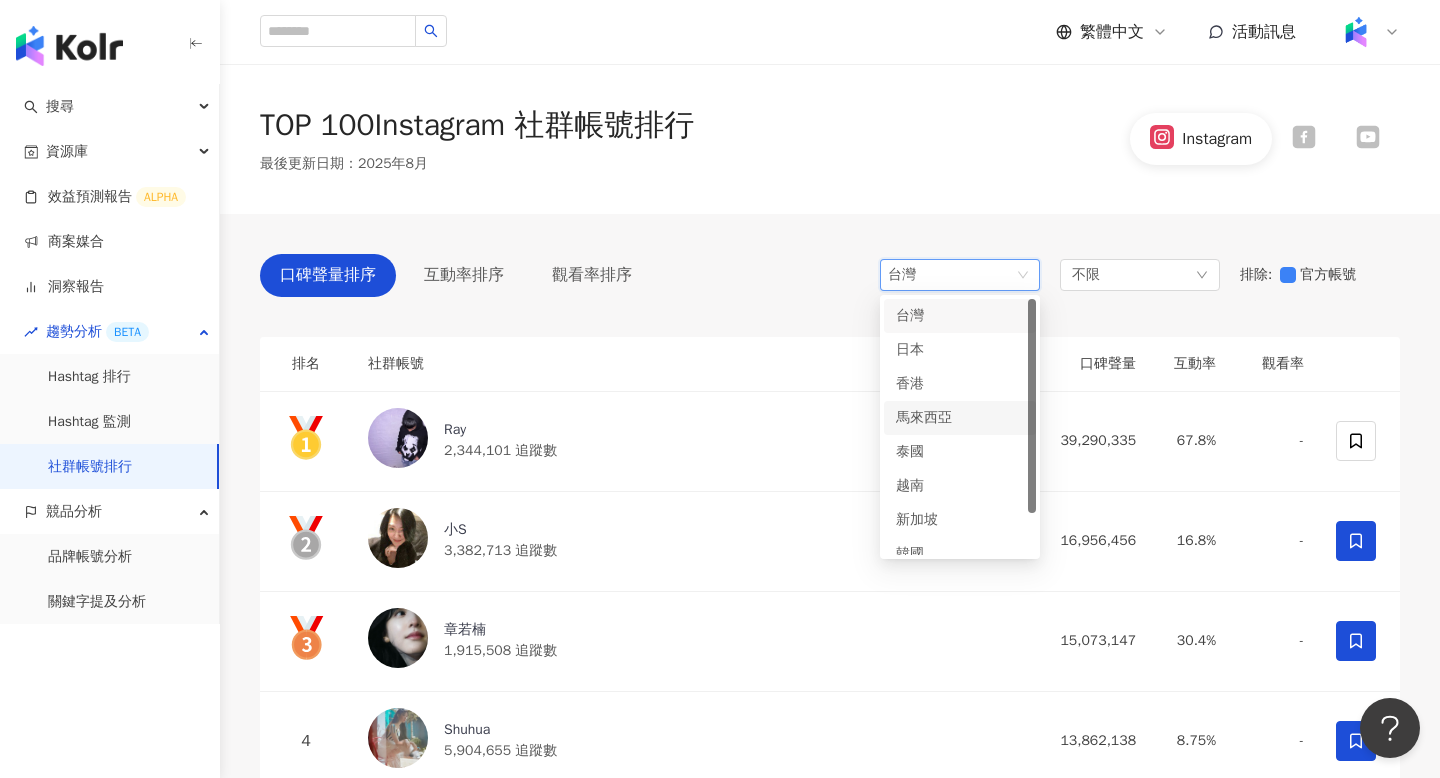 scroll, scrollTop: 50, scrollLeft: 0, axis: vertical 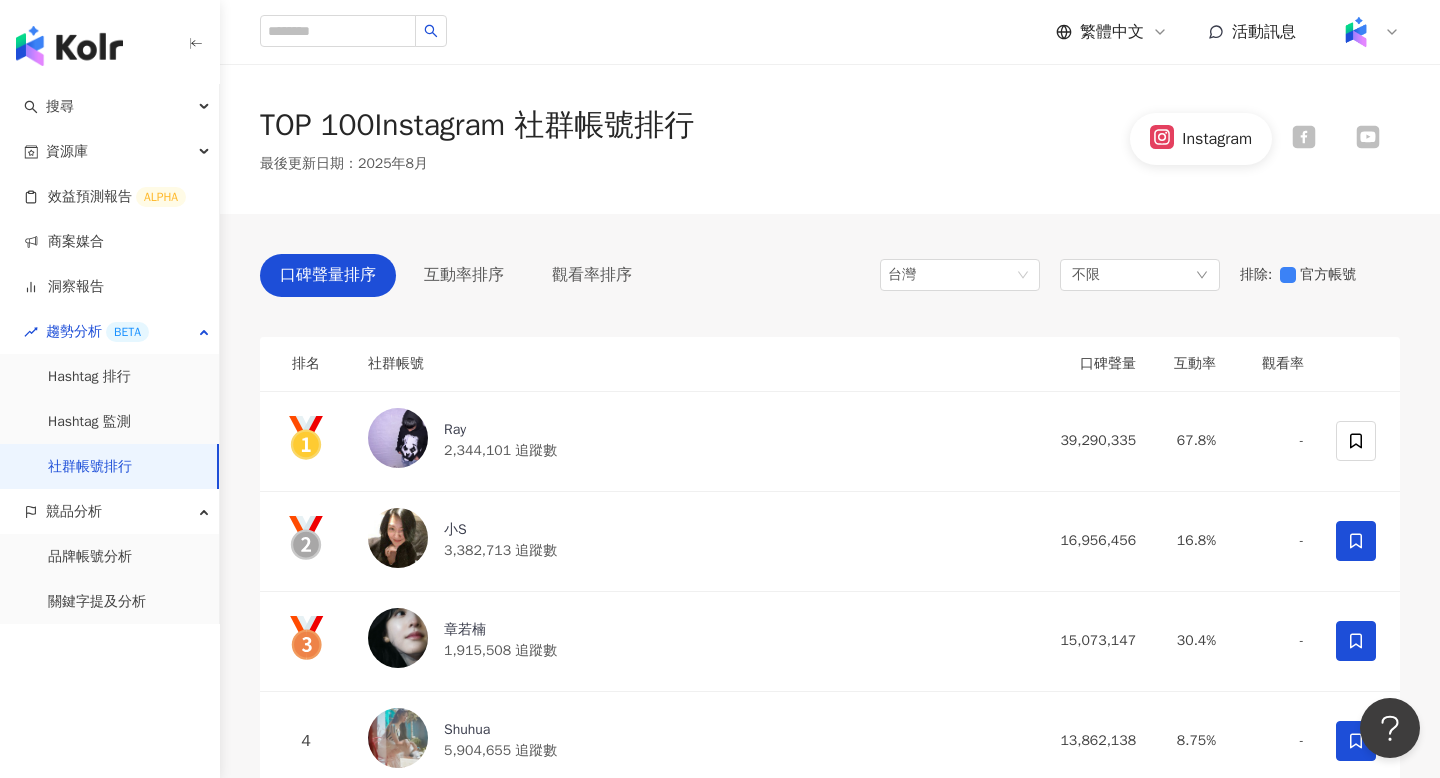 click on "口碑聲量排序 互動率排序 觀看率排序 台灣 my th vn 日本 香港 馬來西亞 泰國 越南 新加坡 韓國 美國 不限 排除 : 官方帳號" at bounding box center [830, 280] 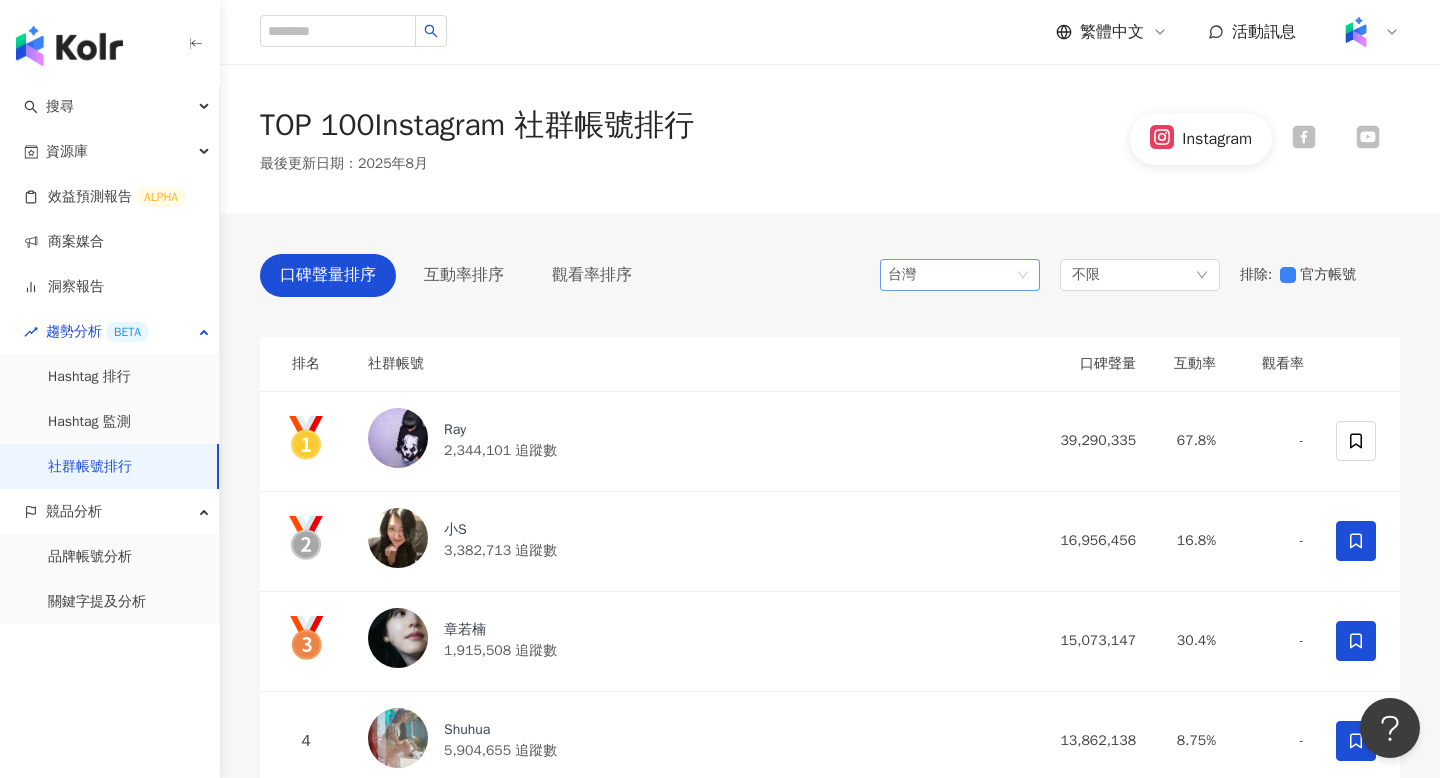click on "台灣" at bounding box center (920, 275) 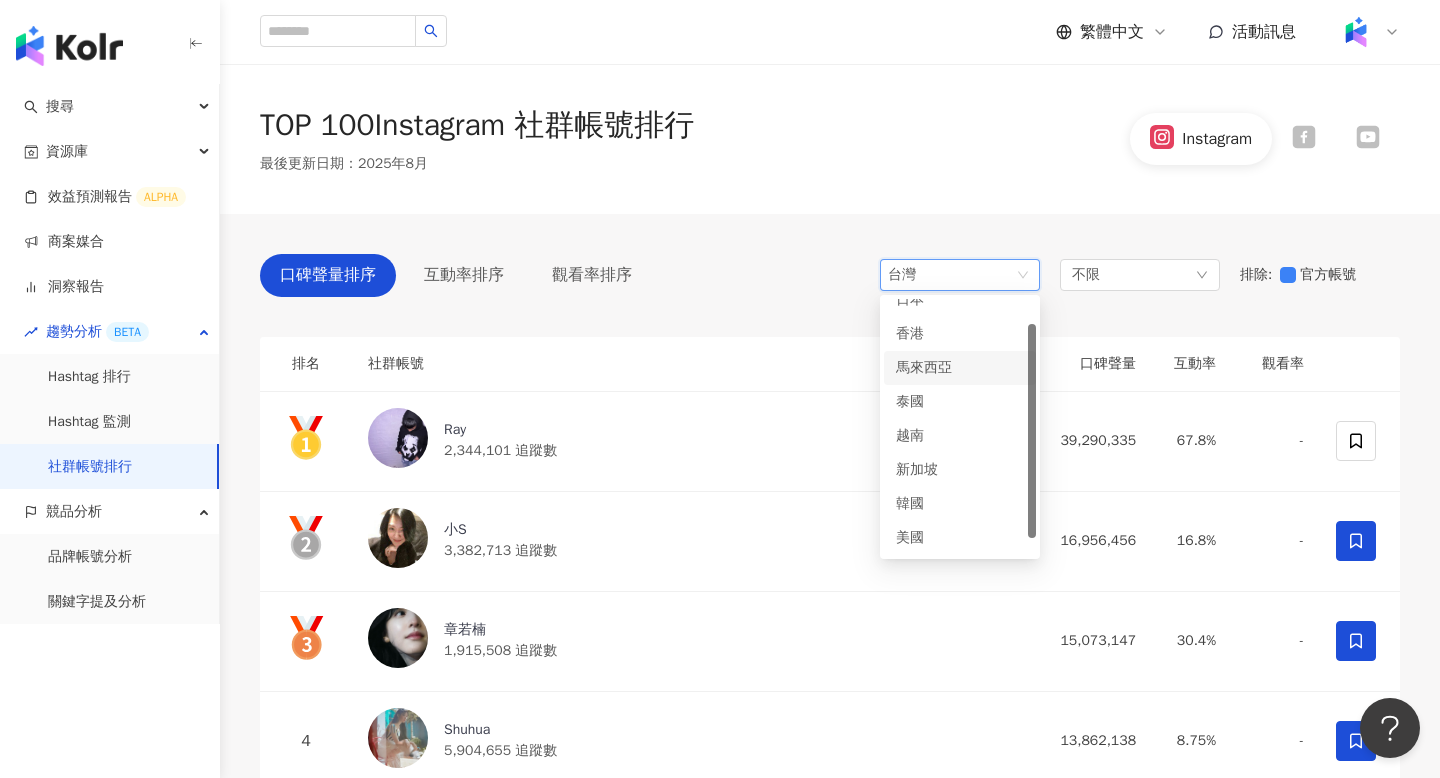 scroll, scrollTop: 0, scrollLeft: 0, axis: both 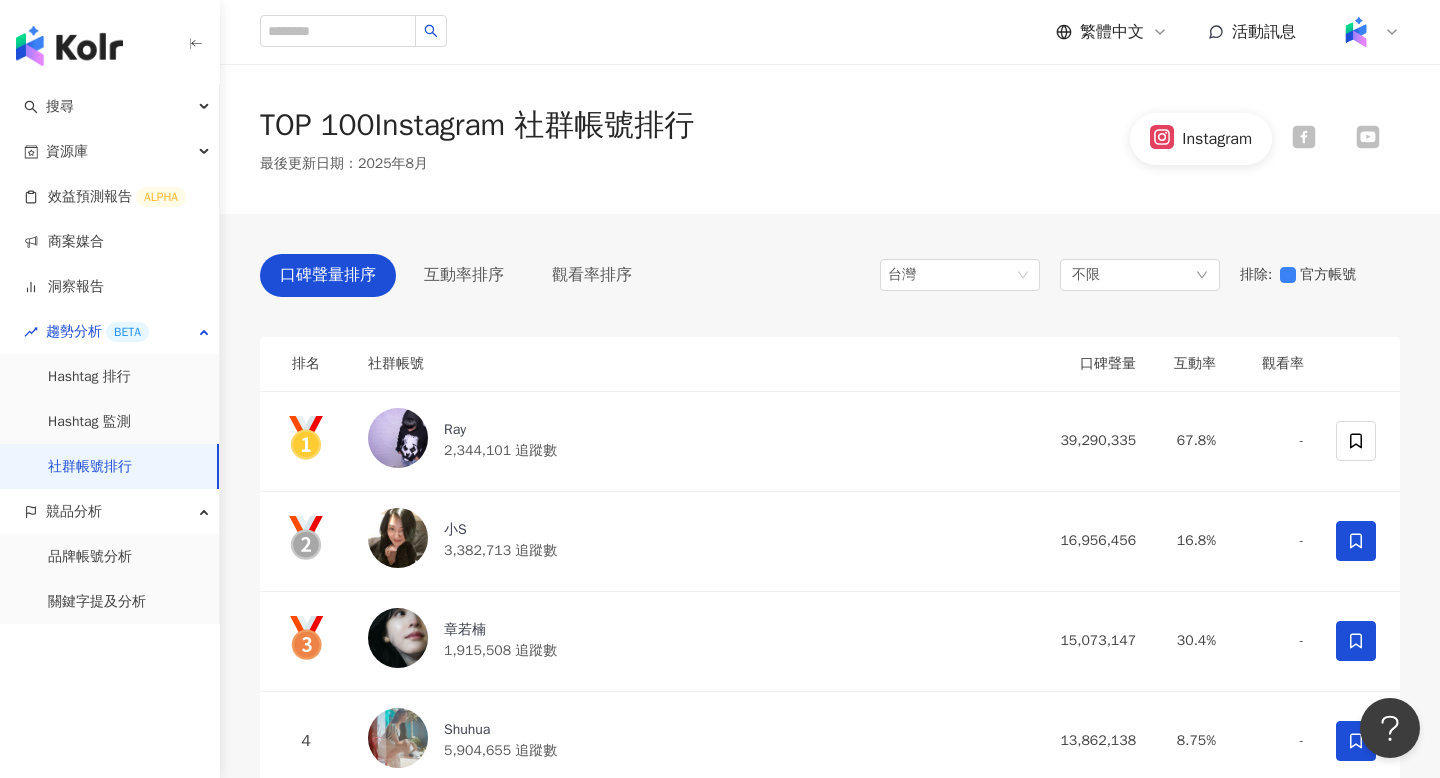 click on "口碑聲量排序 互動率排序 觀看率排序 台灣 jp hk my 台灣 日本 香港 馬來西亞 泰國 越南 新加坡 韓國 美國 不限 排除 : 官方帳號 排名 社群帳號 口碑聲量 互動率 觀看率             [PERSON] 2,344,101   追蹤數 39,290,335 67.8% - 小S 3,382,713   追蹤數 16,956,456 16.8% - 章若楠 1,915,508   追蹤數 15,073,147 30.4% - 4 Shuhua 5,904,655   追蹤數 13,862,138 8.75% - 5 楊峻毅 60,616   追蹤數 8,392,946 556% 21,451% 6 李毓芬 9,807,226   追蹤數 7,468,738 3.2% - 7 [PERSON] 67,336   追蹤數 7,068,016 71.6% 4,214% 8 濱樺 Ben [PERSON] 158,390   追蹤數 6,994,748 149% 3,118% 9 [PERSON] 2,400,953   追蹤數 6,288,257 11% - 10 威廉 1,791,206   追蹤數 5,604,344 12.7% 48.2% 11 築夢者杰哥 18,991   追蹤數 5,430,894 1,149% 12,526% 12 我的爸爸是條龍DragonFamily 1,249,504   追蹤數 4,364,393 14.5% 137% 13 Yuki Rubymoon 夕比月露 219,636   追蹤數 4,283,553 81.8% 816% 14 謝薇安Vivian 4,899,078   追蹤數" at bounding box center (830, 5323) 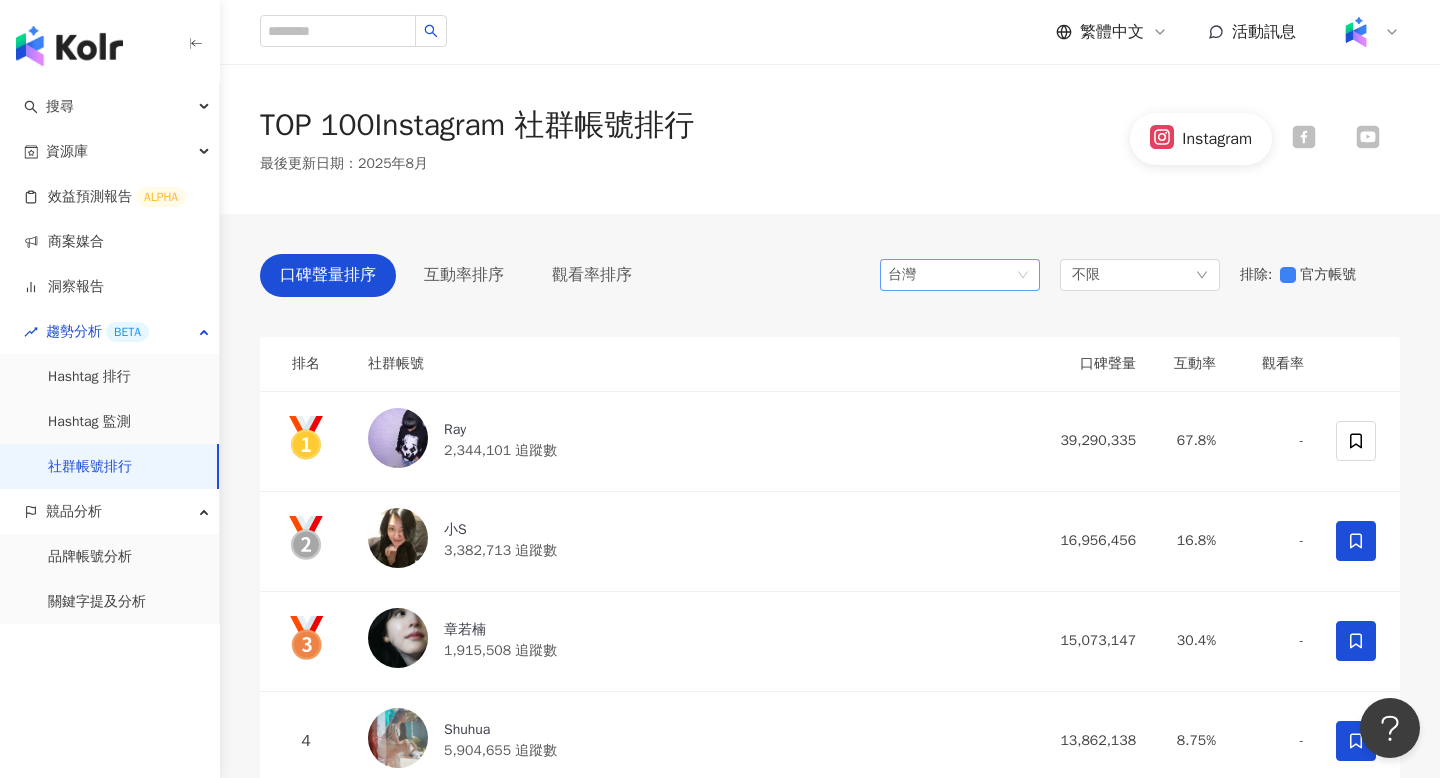 click on "台灣" at bounding box center [960, 275] 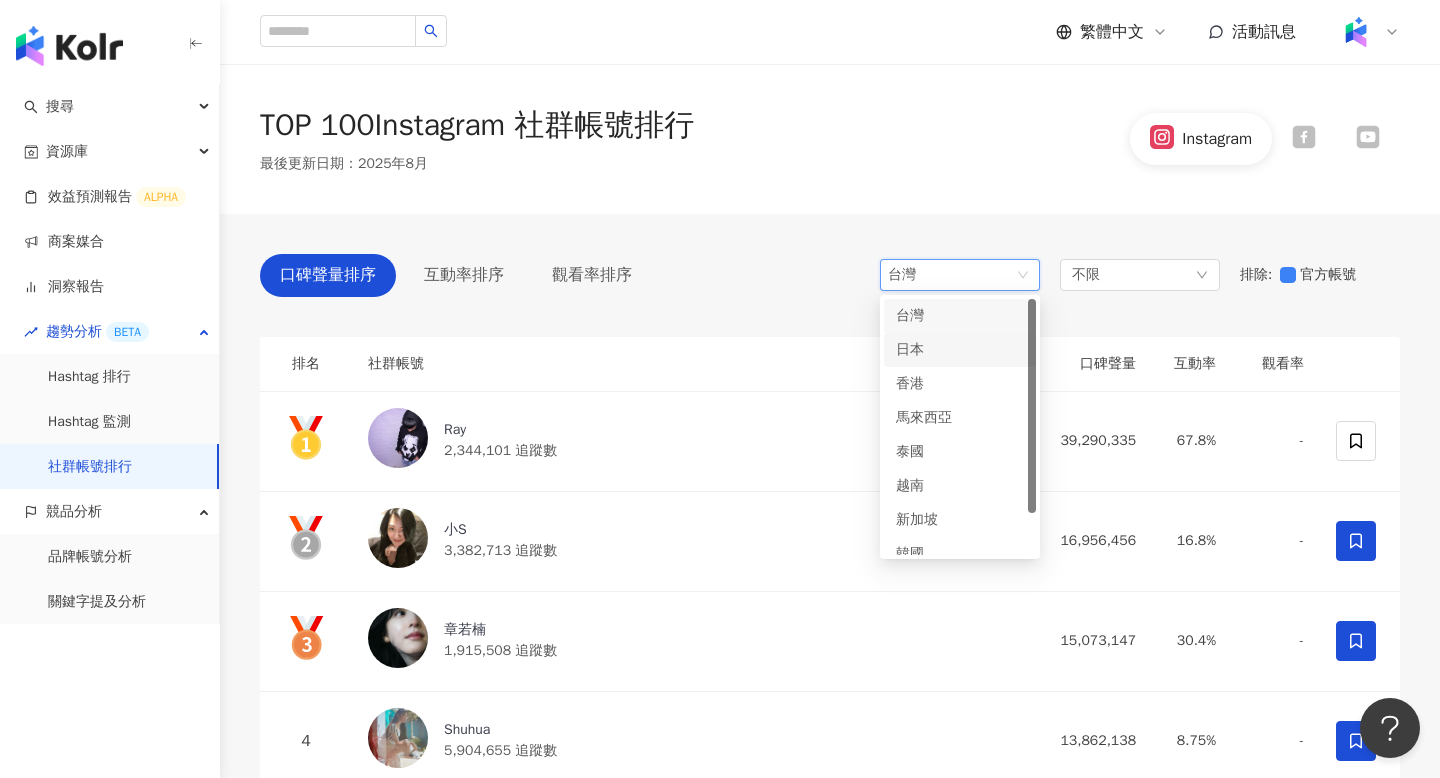 click on "日本" at bounding box center [928, 350] 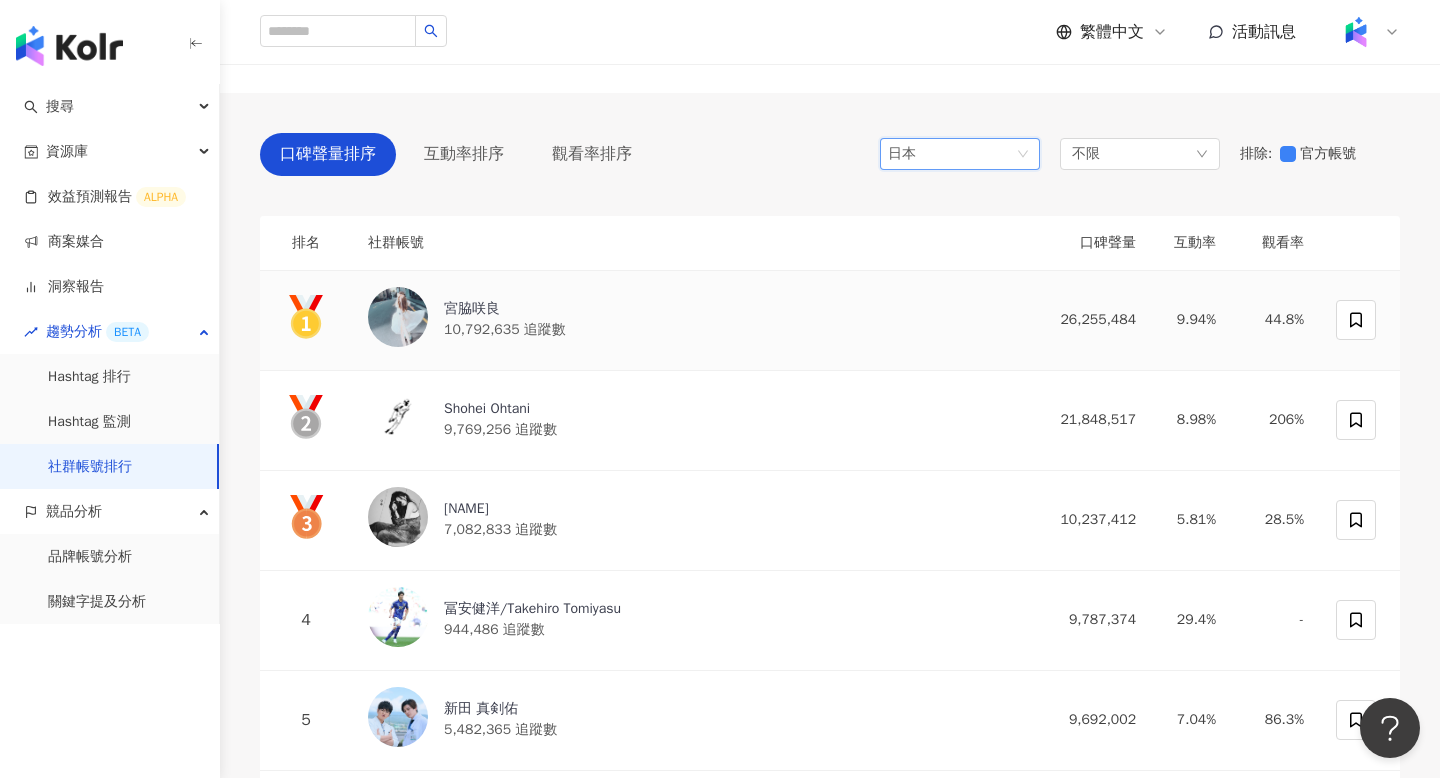 scroll, scrollTop: 122, scrollLeft: 0, axis: vertical 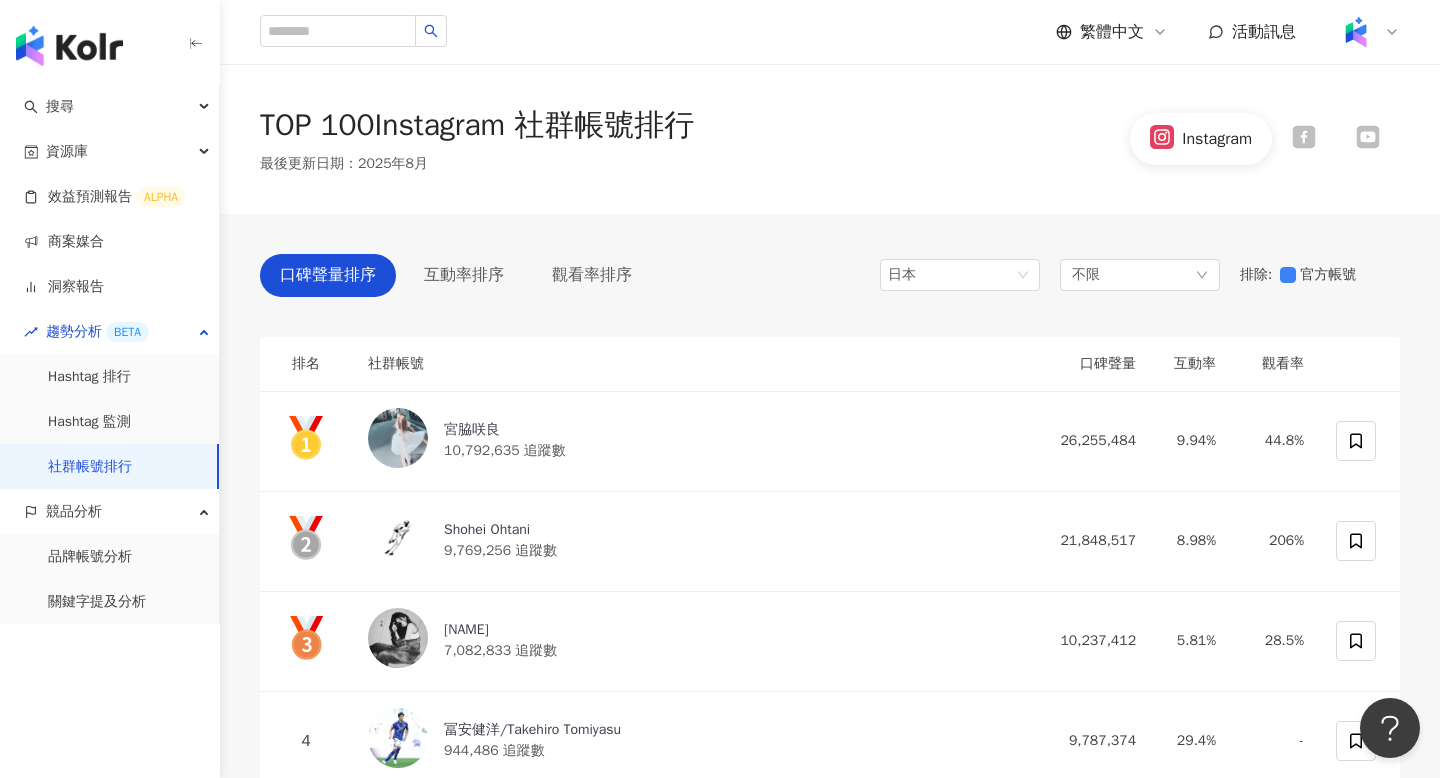 click 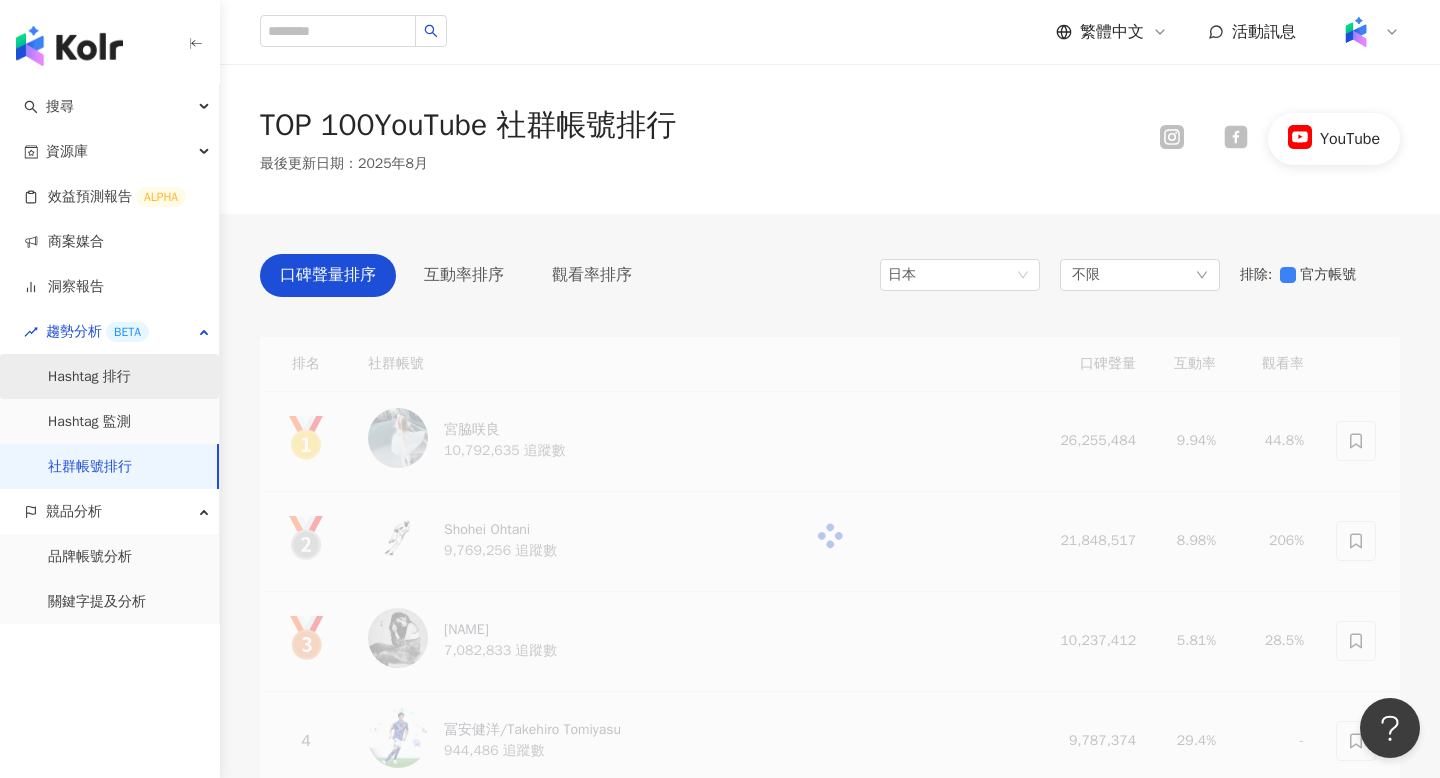 click on "Hashtag 排行" at bounding box center (89, 377) 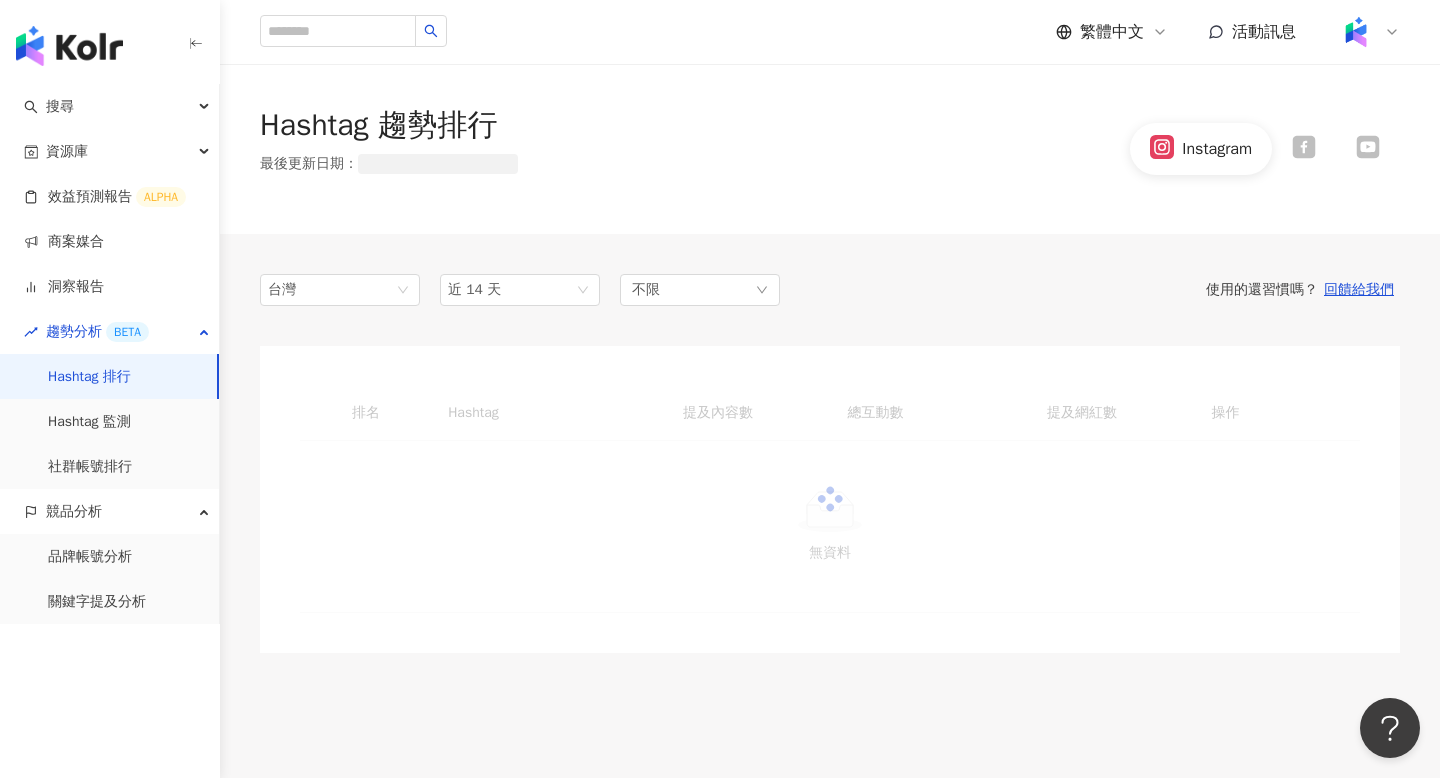 click on "Hashtag 排行" at bounding box center [89, 377] 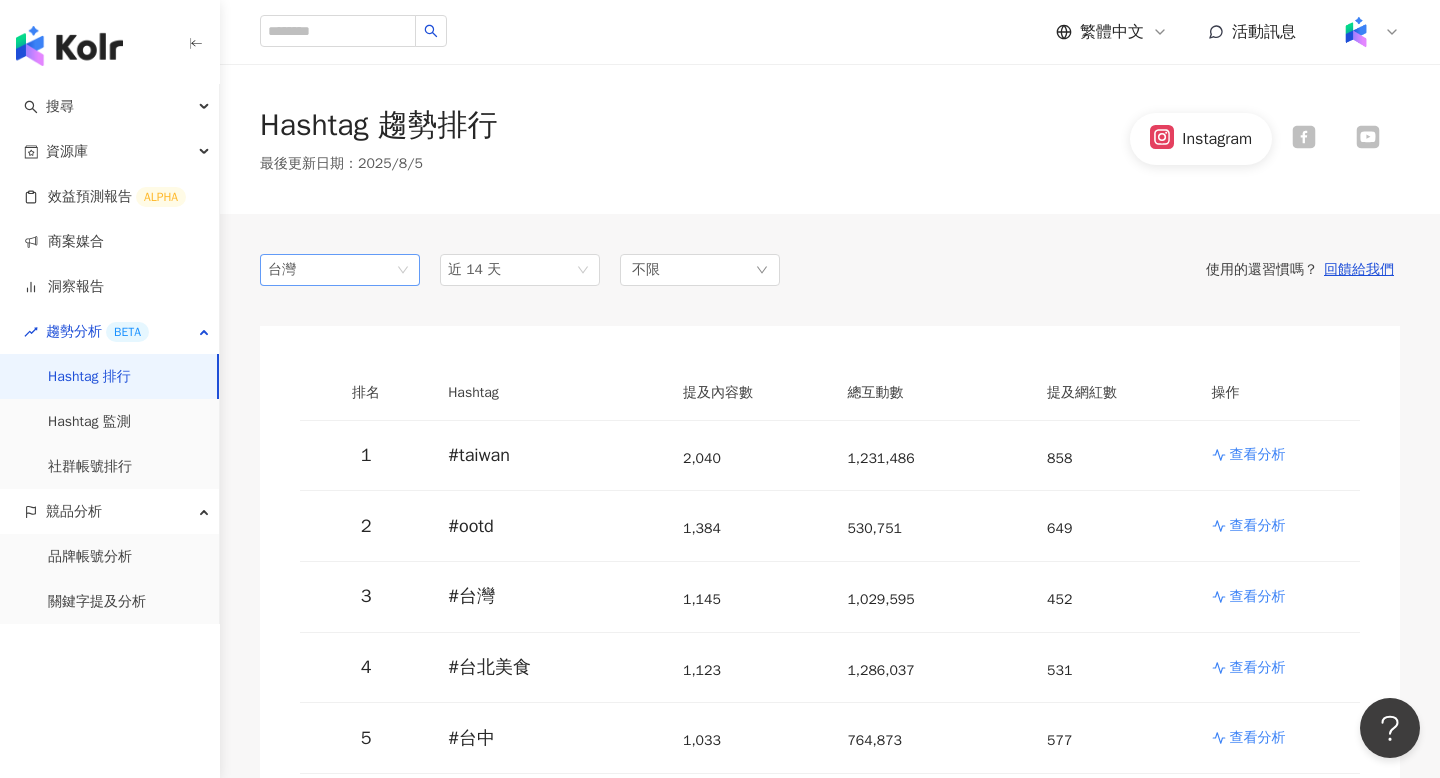 click on "台灣" at bounding box center [300, 270] 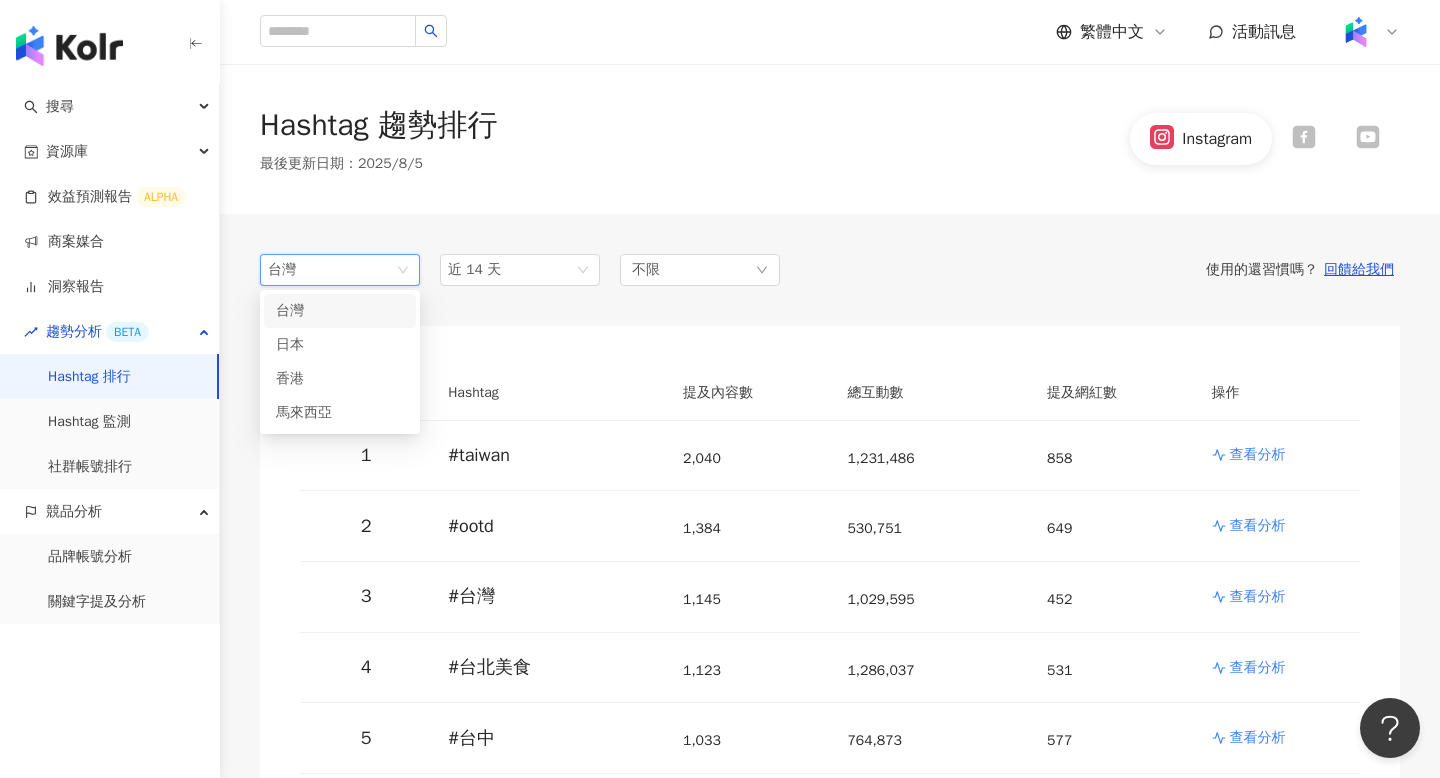 click on "台灣" at bounding box center [300, 270] 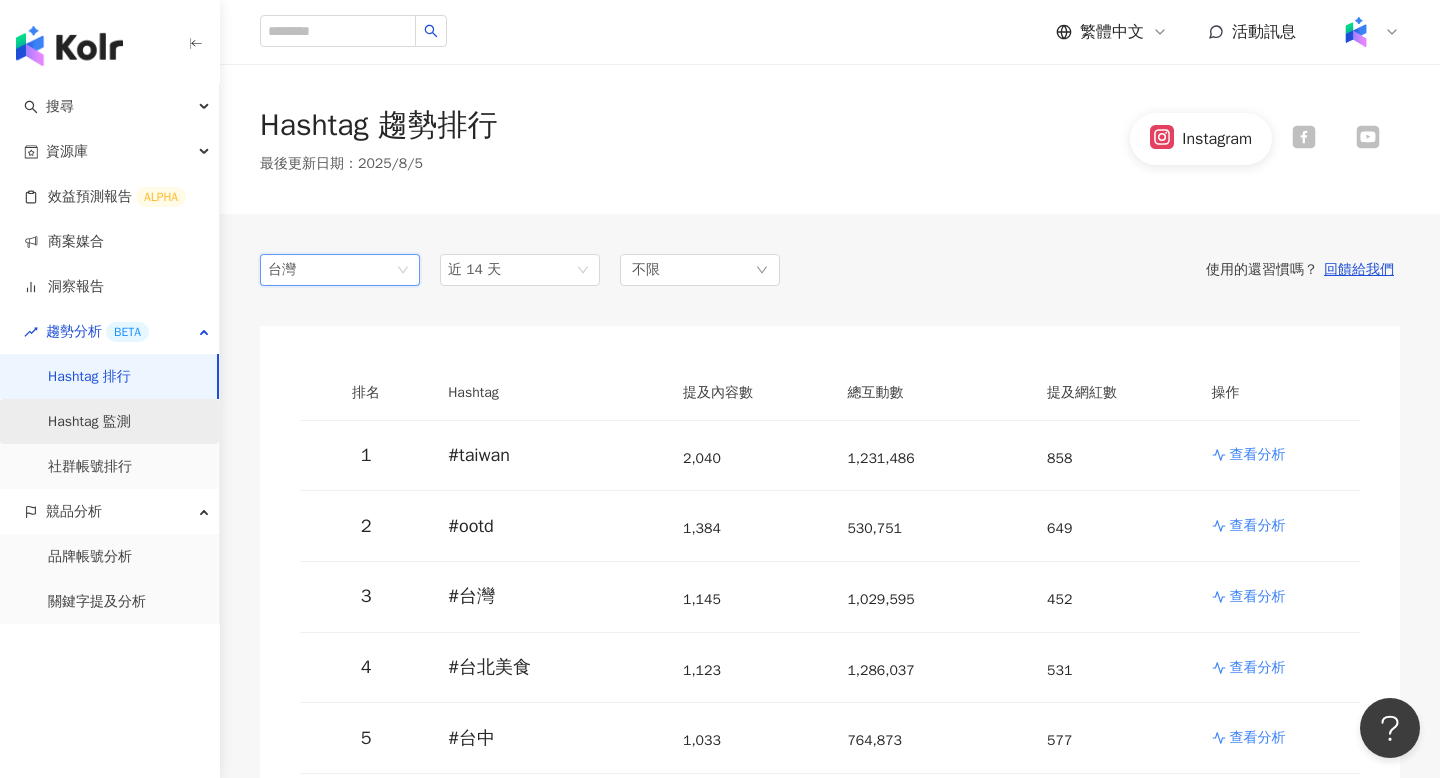 click on "Hashtag 監測" at bounding box center (89, 422) 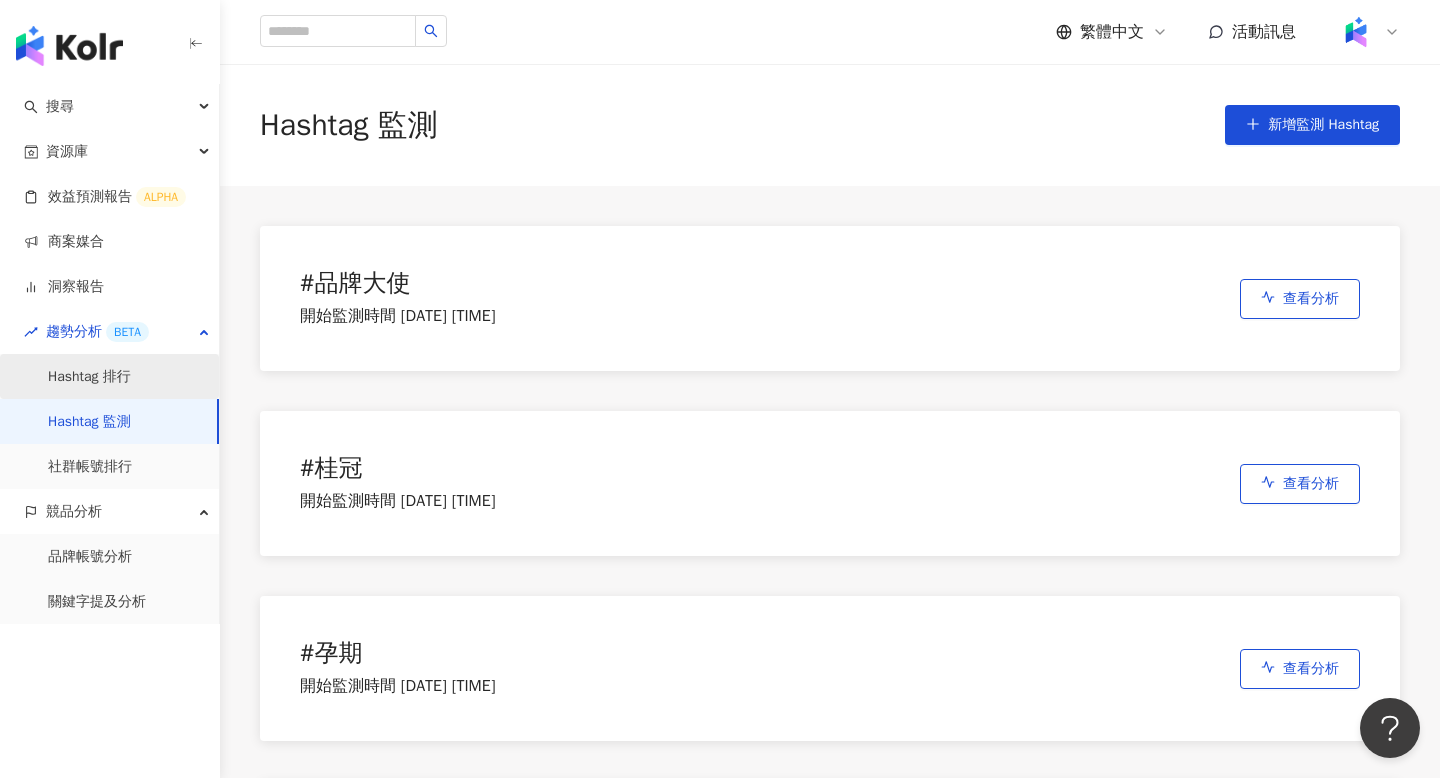click on "Hashtag 排行" at bounding box center (89, 377) 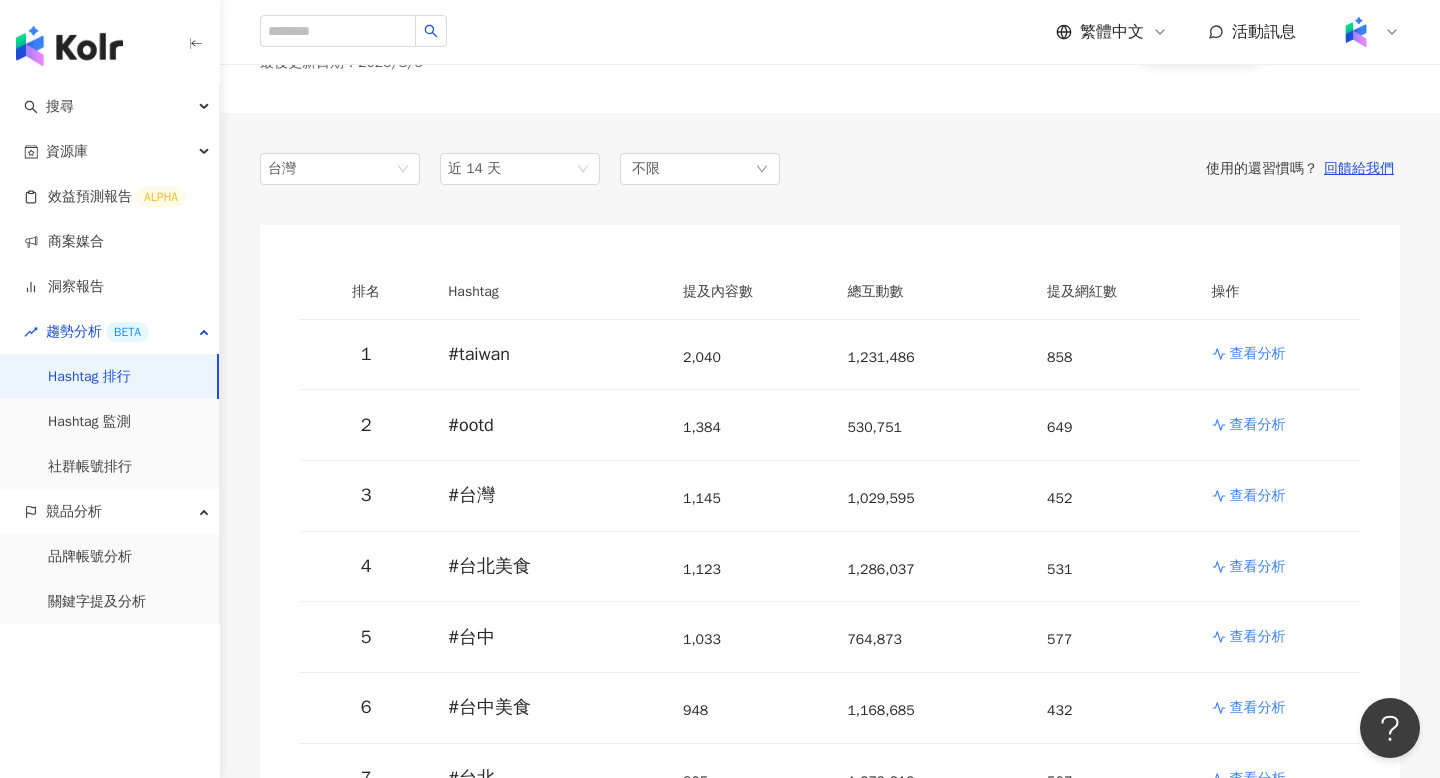 scroll, scrollTop: 0, scrollLeft: 0, axis: both 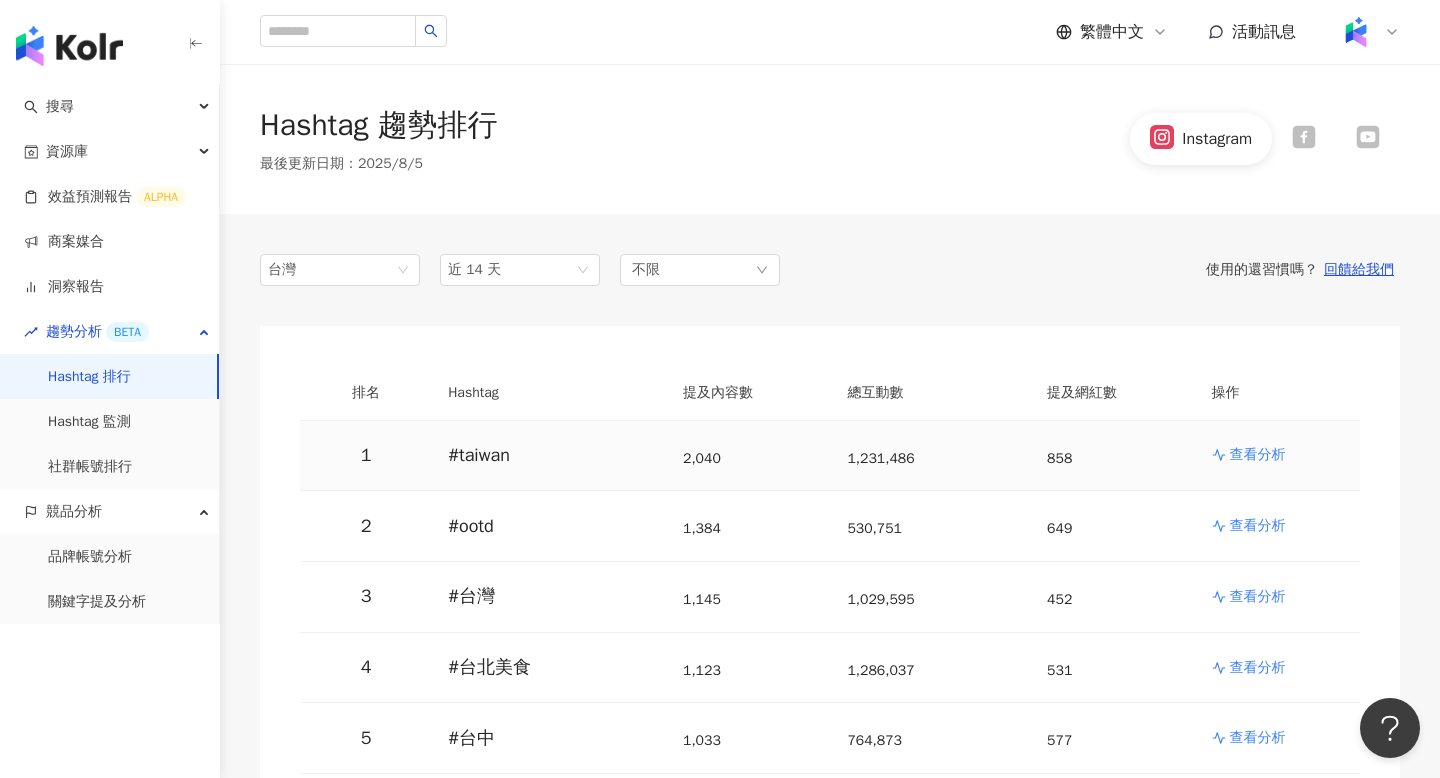 click on "查看分析" at bounding box center (1258, 455) 